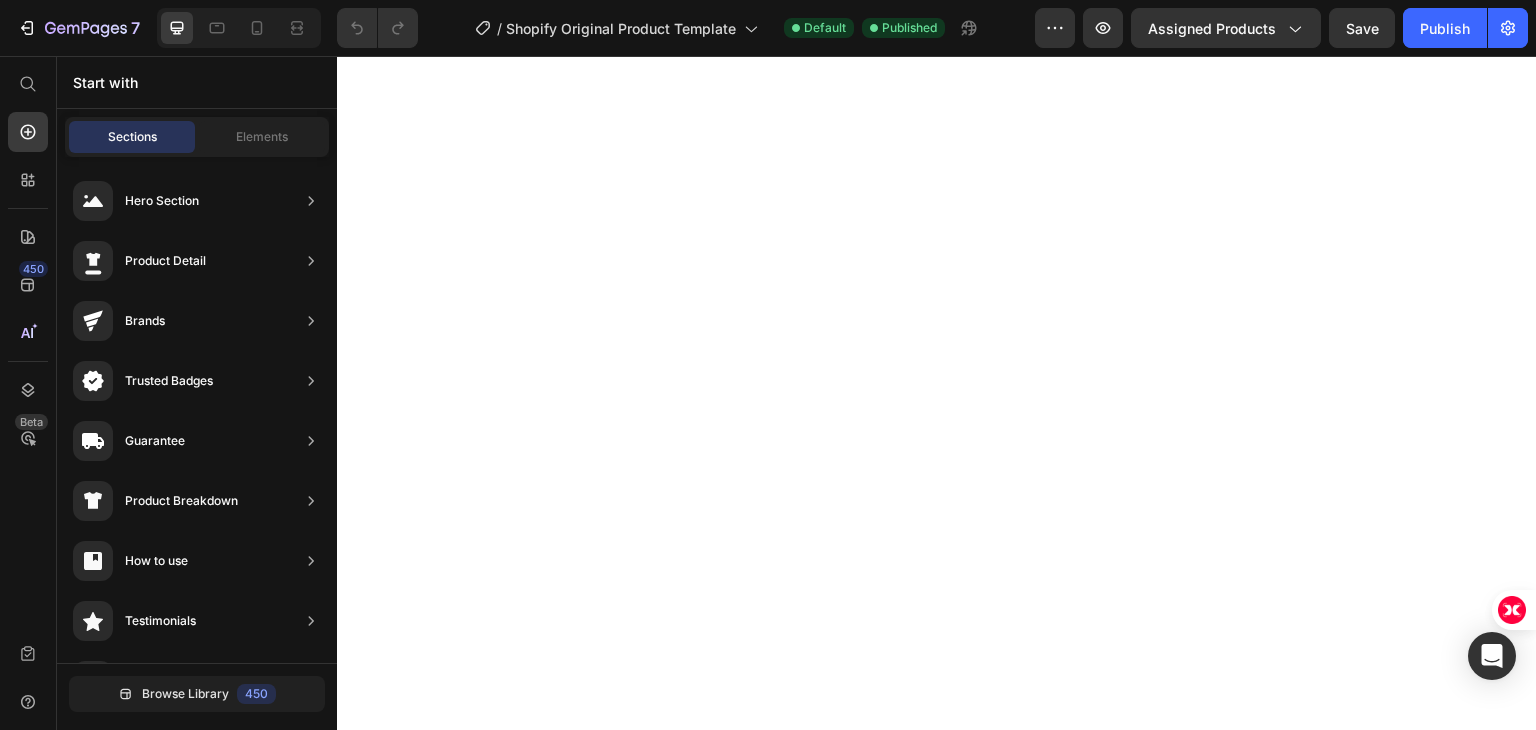scroll, scrollTop: 0, scrollLeft: 0, axis: both 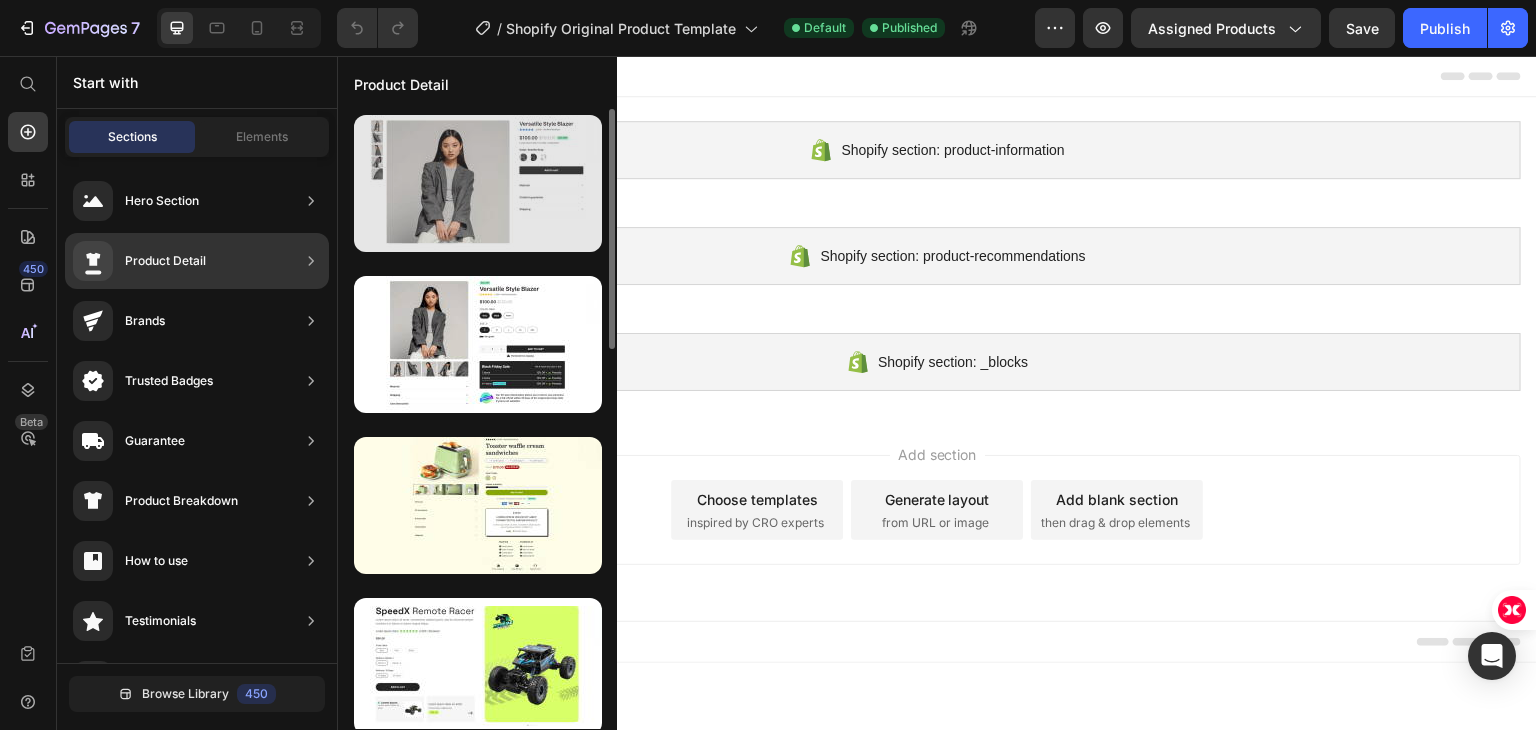 click at bounding box center (478, 183) 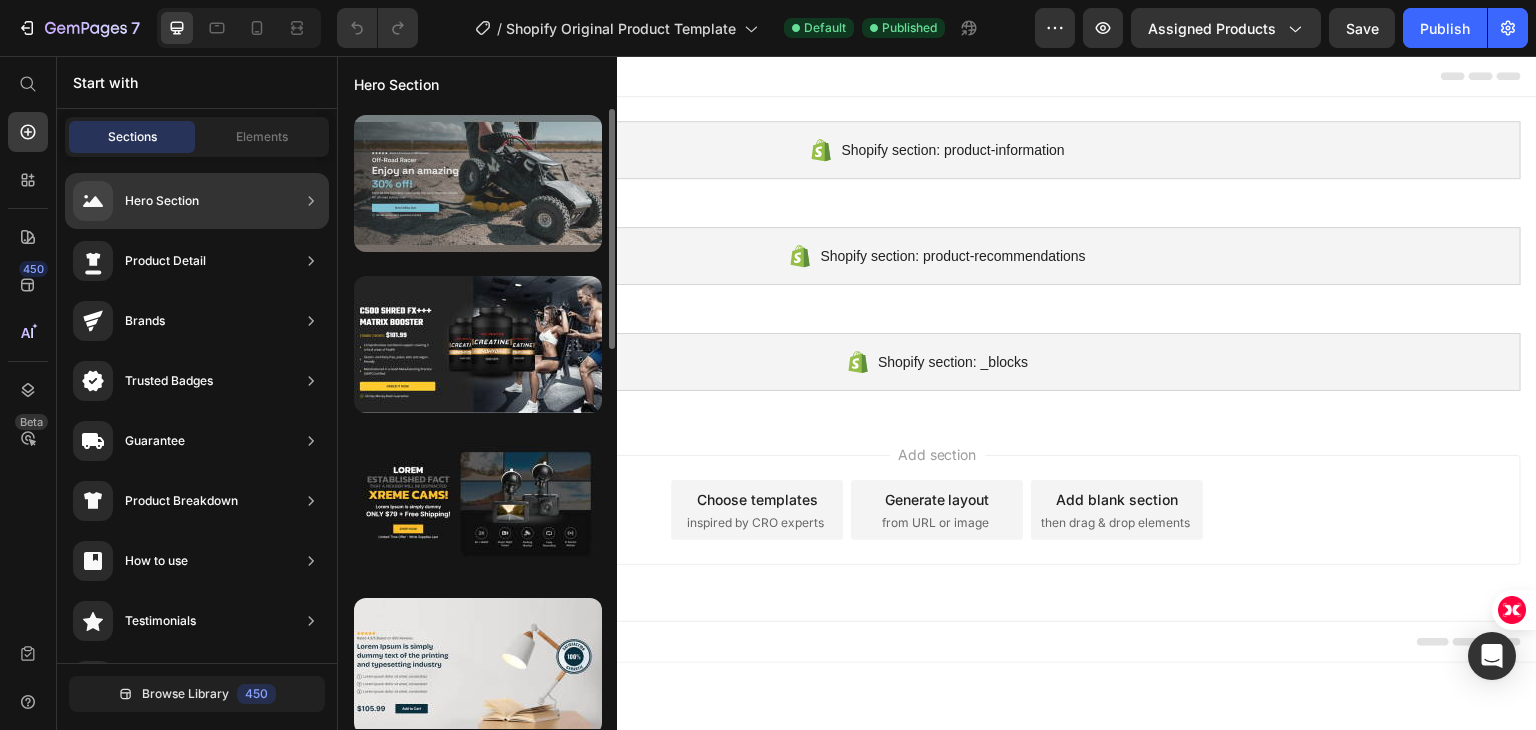 click at bounding box center [478, 183] 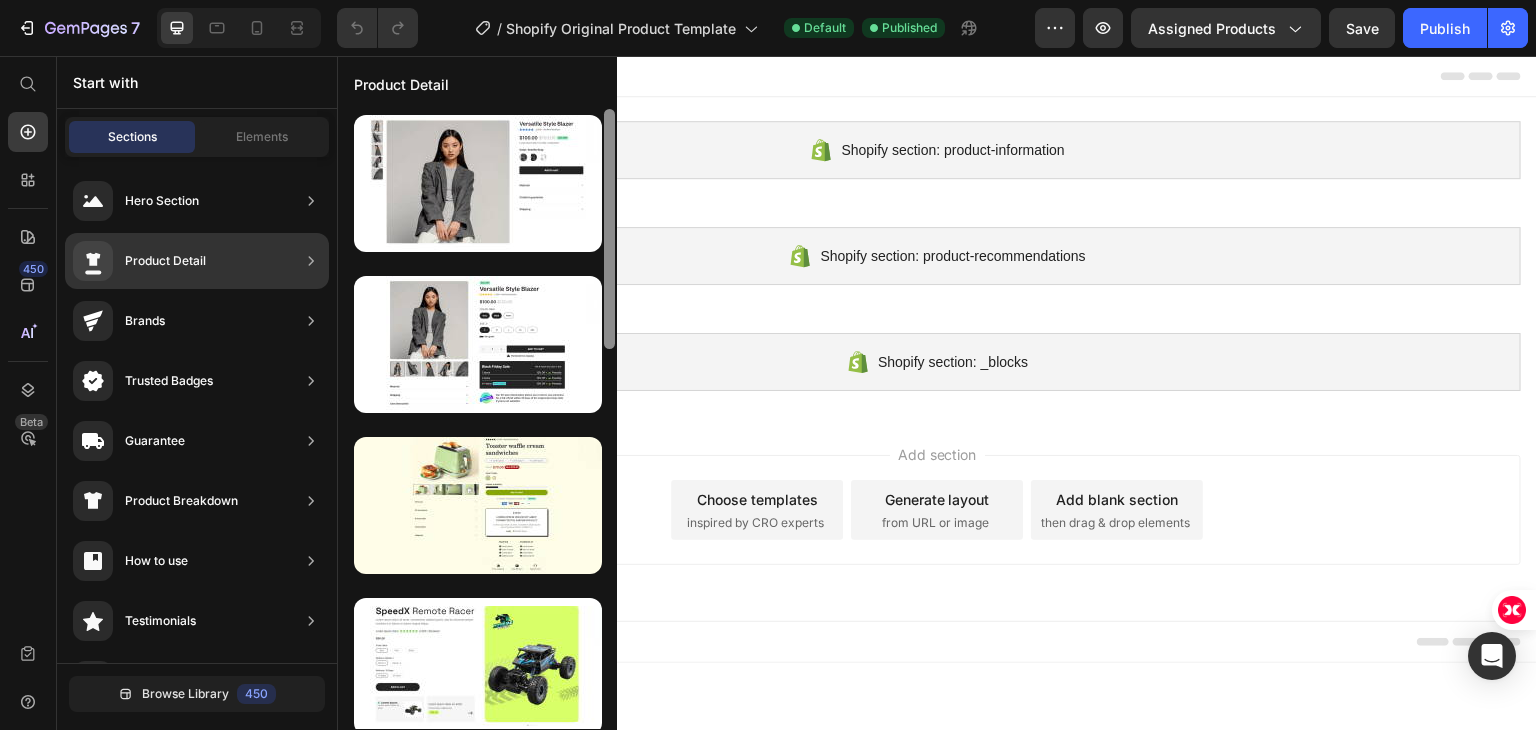 scroll, scrollTop: 620, scrollLeft: 0, axis: vertical 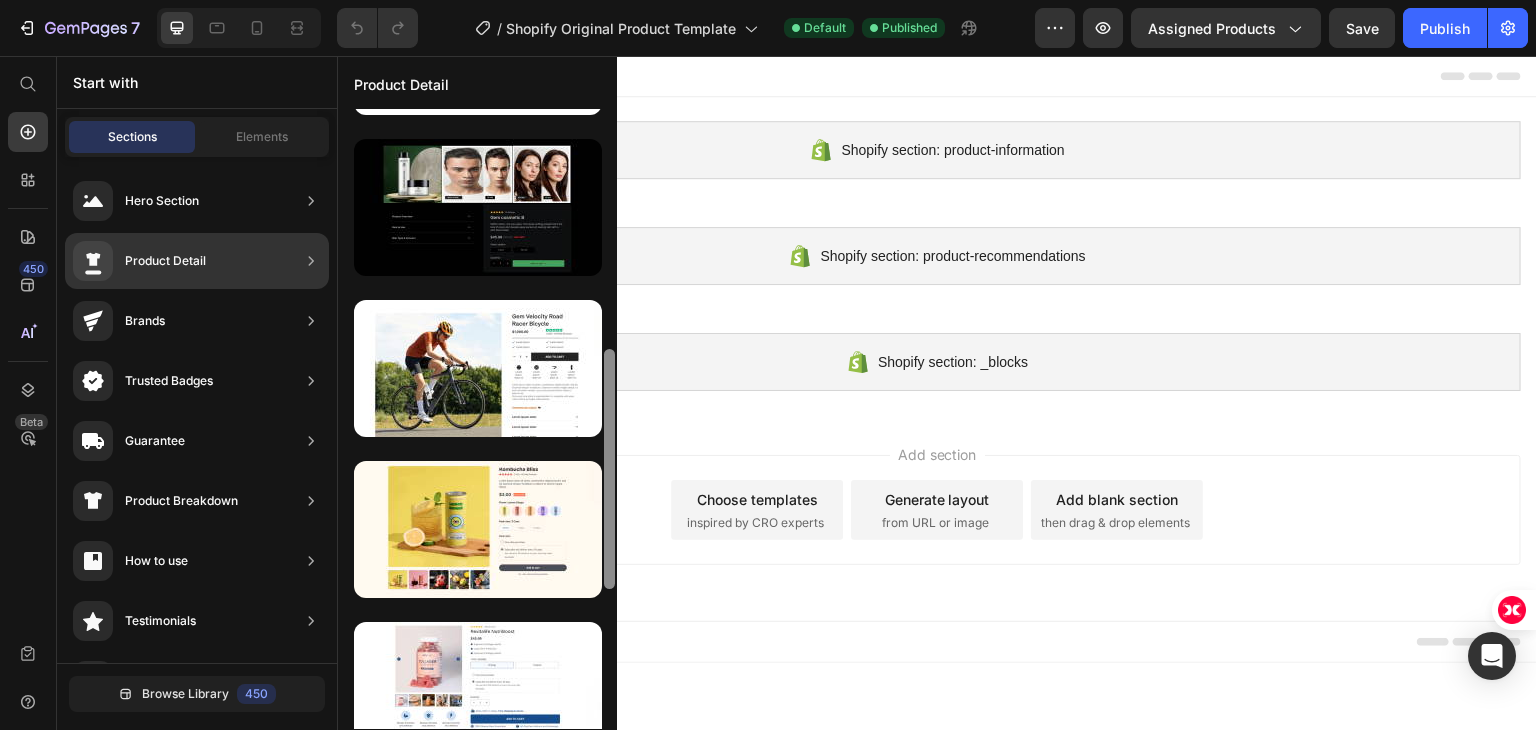 click at bounding box center [609, 419] 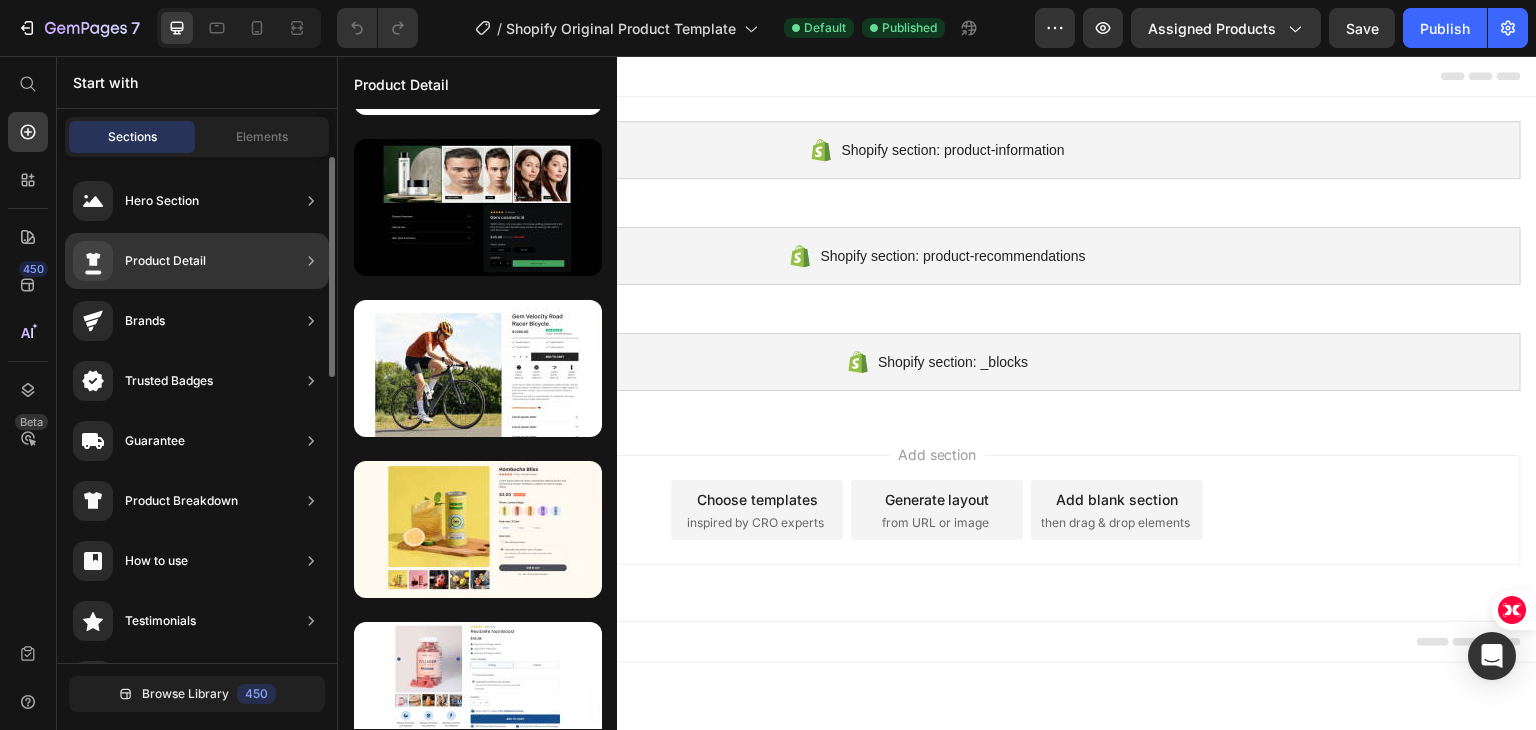 scroll, scrollTop: 172, scrollLeft: 0, axis: vertical 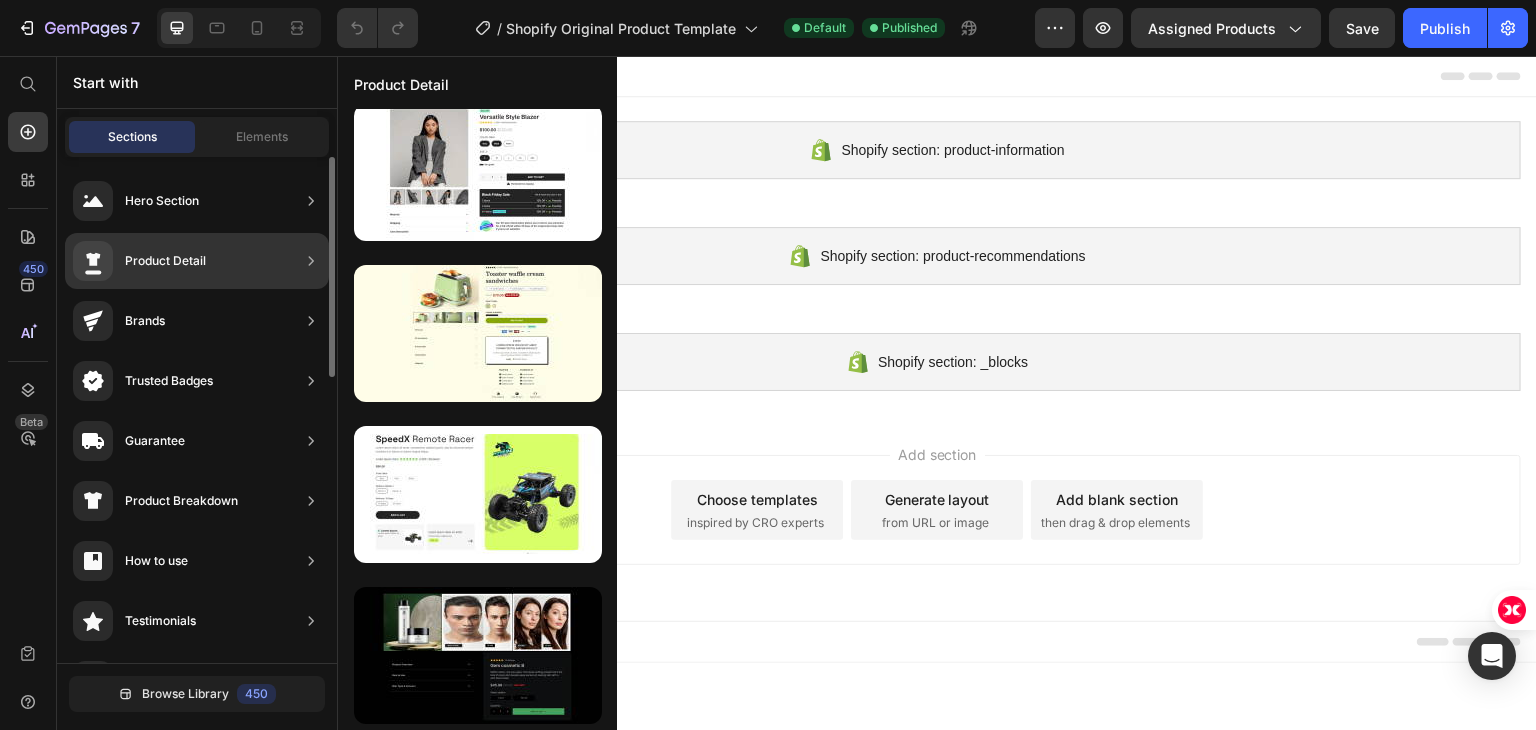click on "Product Detail" 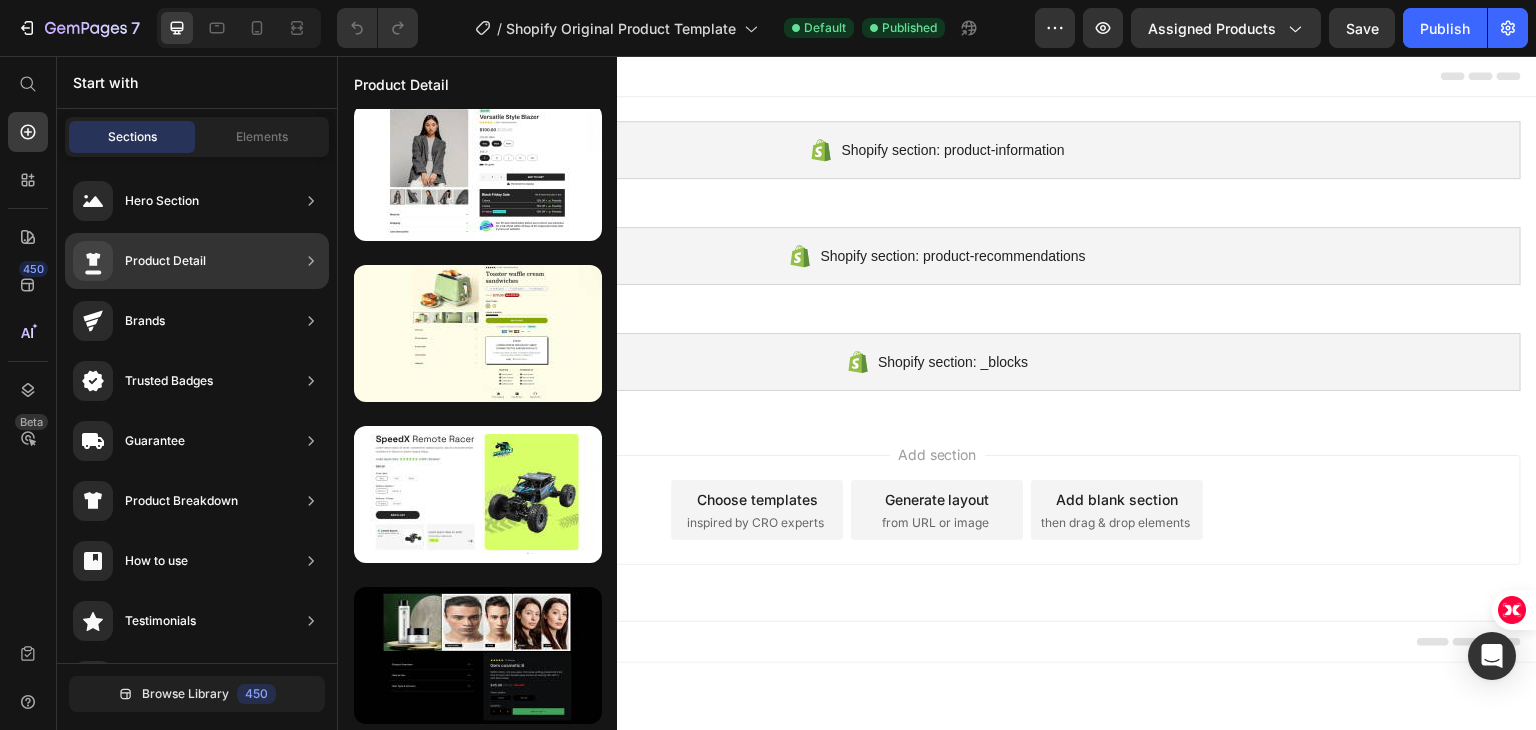 scroll, scrollTop: 792, scrollLeft: 0, axis: vertical 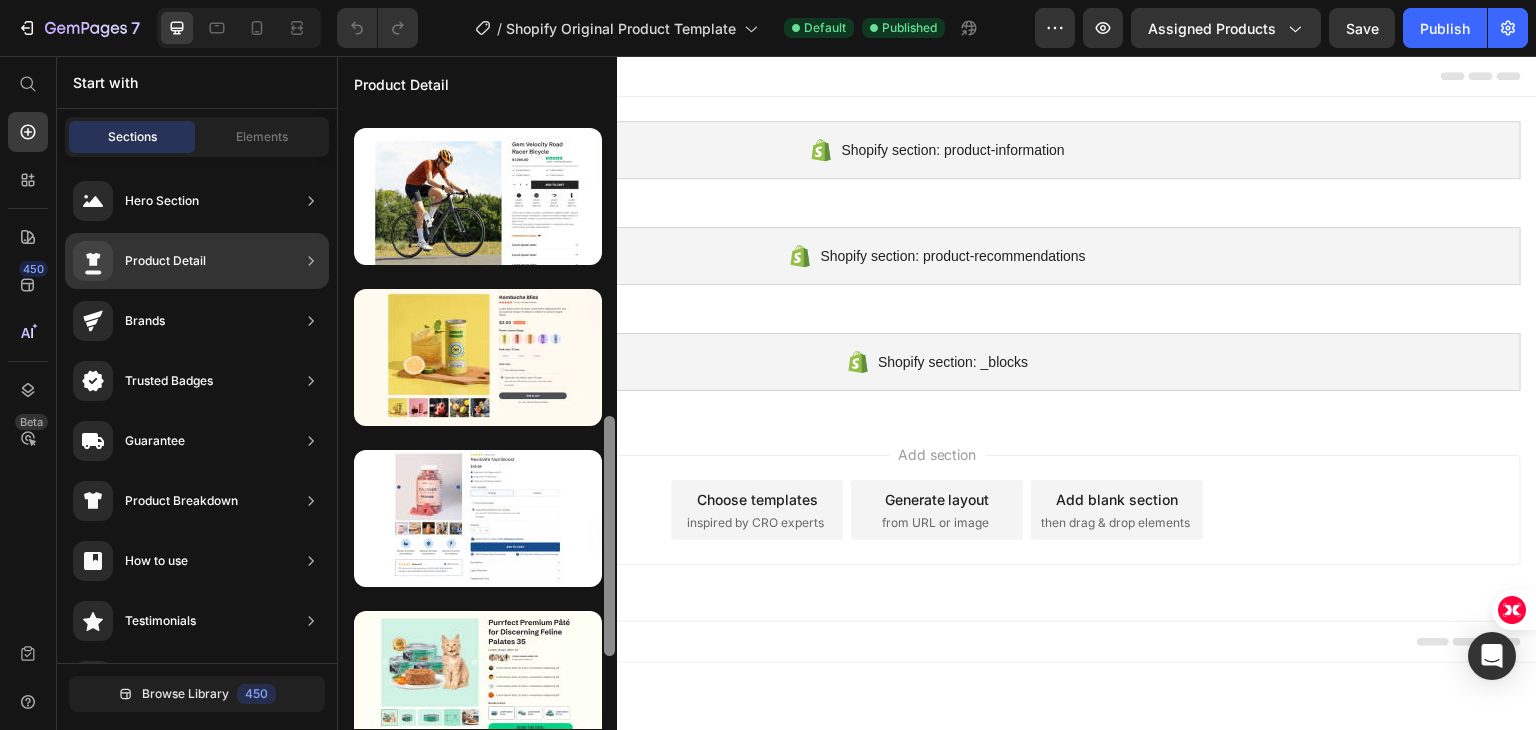 click at bounding box center [609, 419] 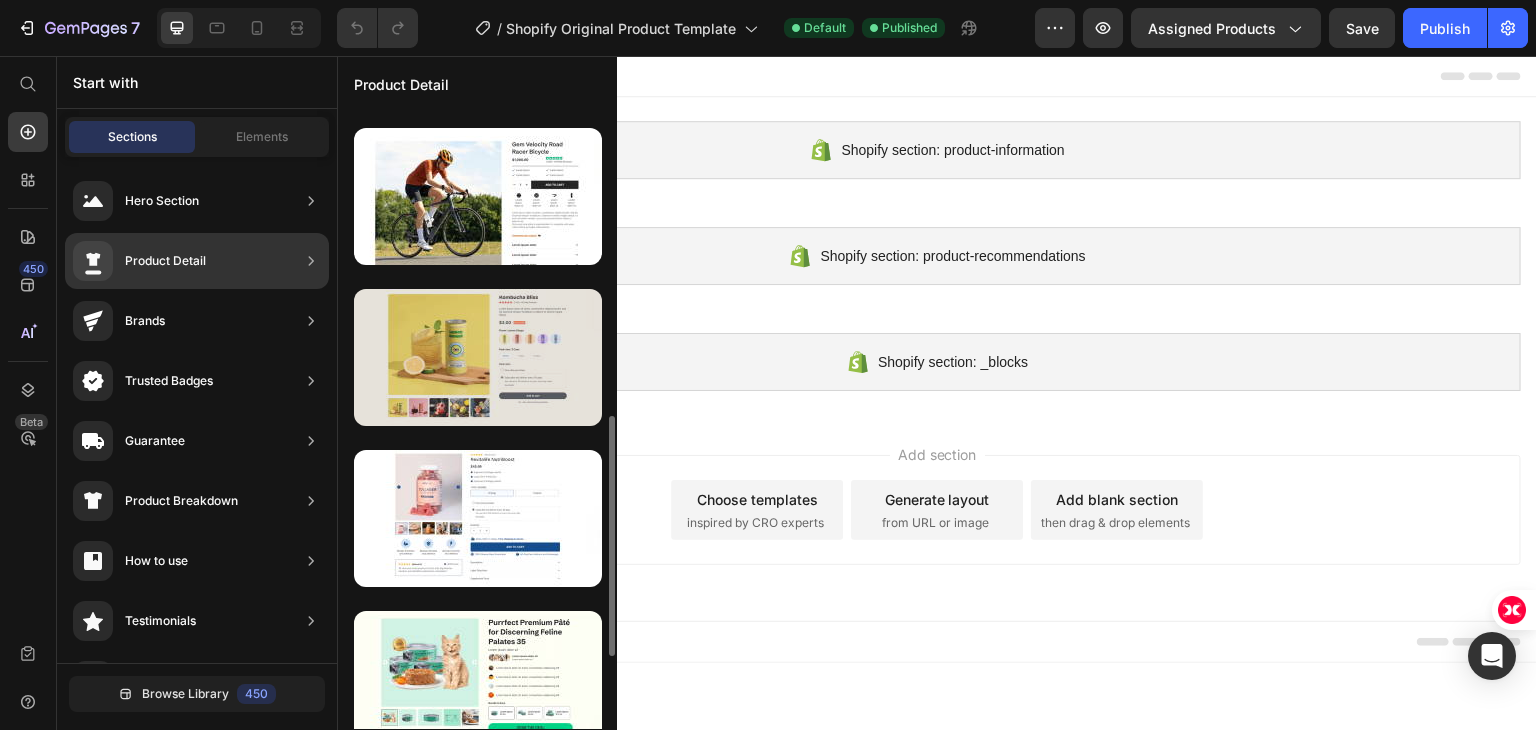 click at bounding box center [478, 357] 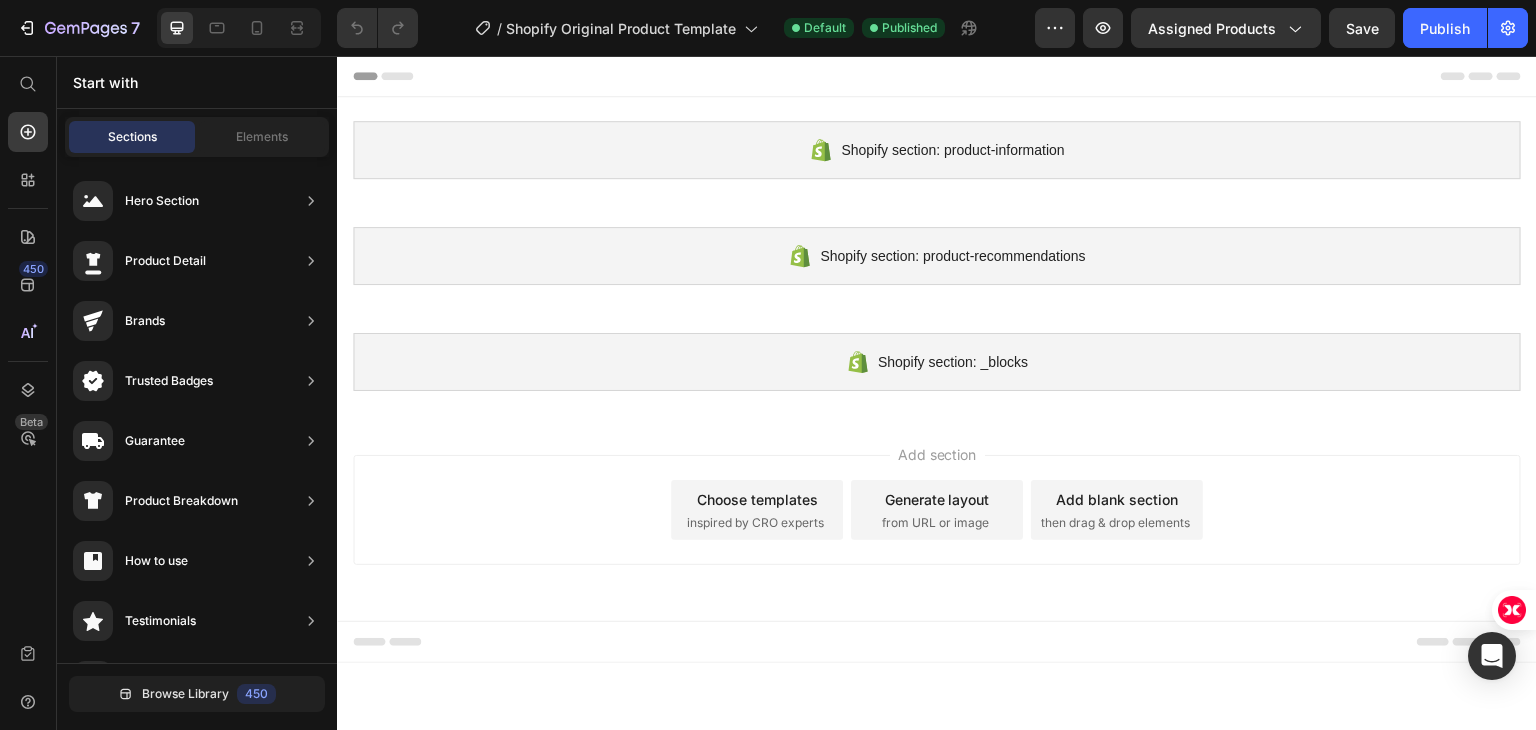 click on "Choose templates inspired by CRO experts" at bounding box center [757, 509] 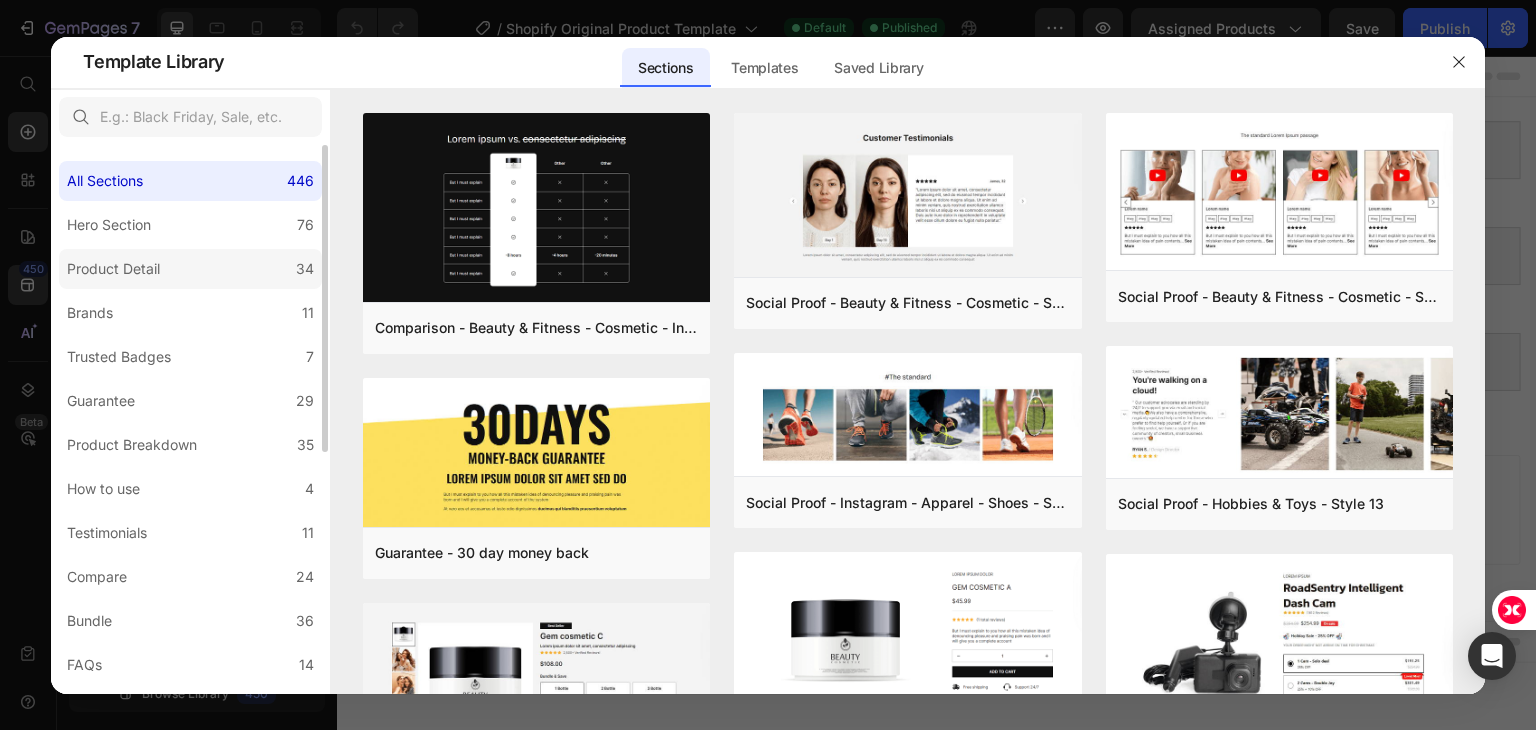 click on "Product Detail 34" 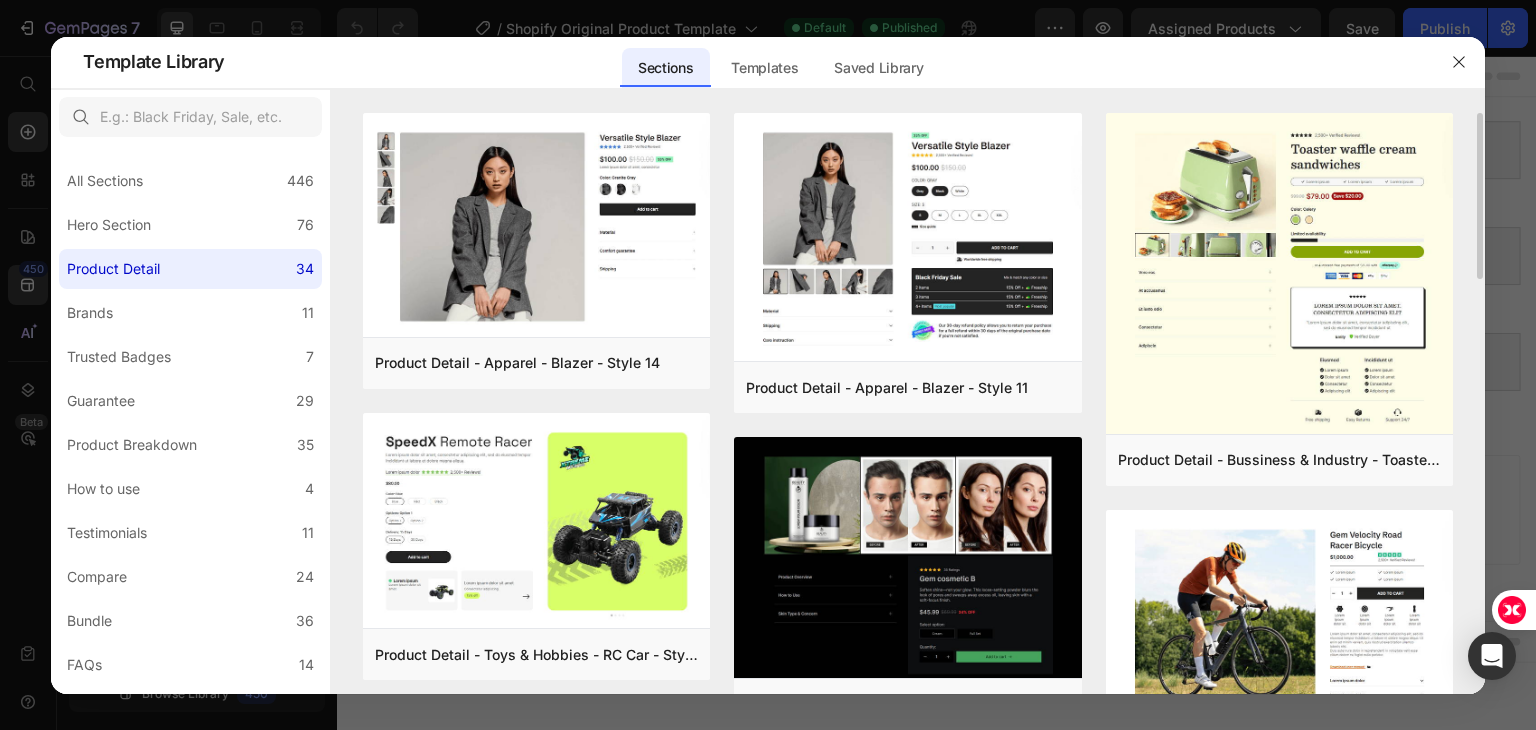 click on "Product Detail - Apparel - Blazer - Style 14 Add to page  Preview  Product Detail - Toys & Hobbies - RC Car - Style 30 Add to page  Preview  Product Detail - Food & Drink - Kombucha - Style 39 Add to page  Preview  Product Detail - Pet & Animals - Cat Food - Style 35 Add to page  Preview  Product Detail - People & Society - Notebook - Style 27 Add to page  Preview  Product Detail - Beauty & Fitness - Cosmetic - Style 18 Add to page  Preview  Product Detail - Apparel - Blazer - Style 11 Add to page  Preview  Product Detail - Beauty & Fitness - Cosmetic - Style 17 Add to page  Preview  Product Detail - Health - Drug - Style 35 Add to page  Preview  Product Detail - Toys & Hobbies - RC Car - Style 31 Add to page  Preview  Product Detail - Arts & Entertainment - Electric Guitar - Style 45 Add to page  Preview  Product Detail - Apparel - Blazer - Style 13 Add to page  Preview  Product Detail - Bussiness & Industry - Toaster - Style 33 Add to page  Preview  Product Detail - Sport - Road Bike - Style 29 Add to page" at bounding box center [908, 403] 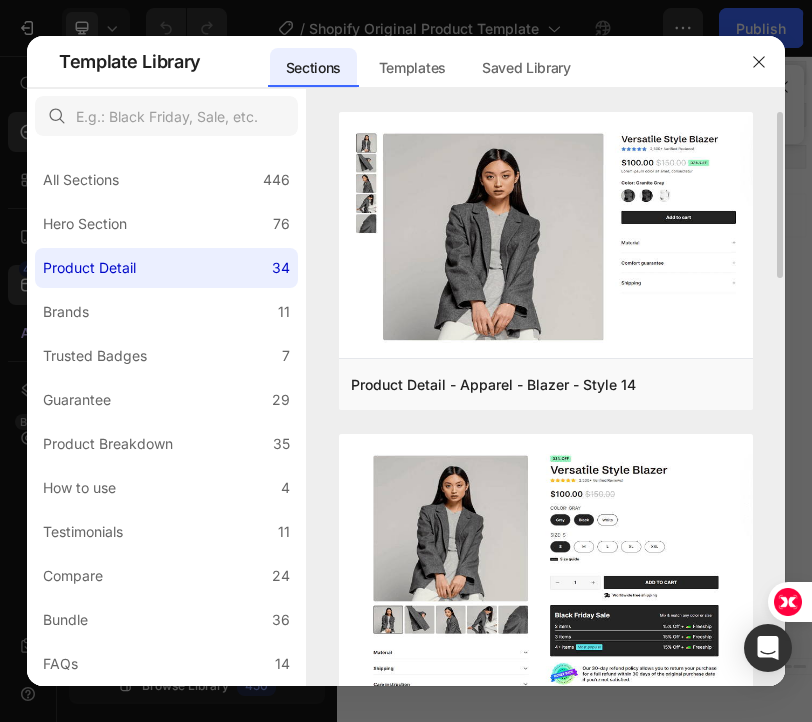 click at bounding box center [546, 572] 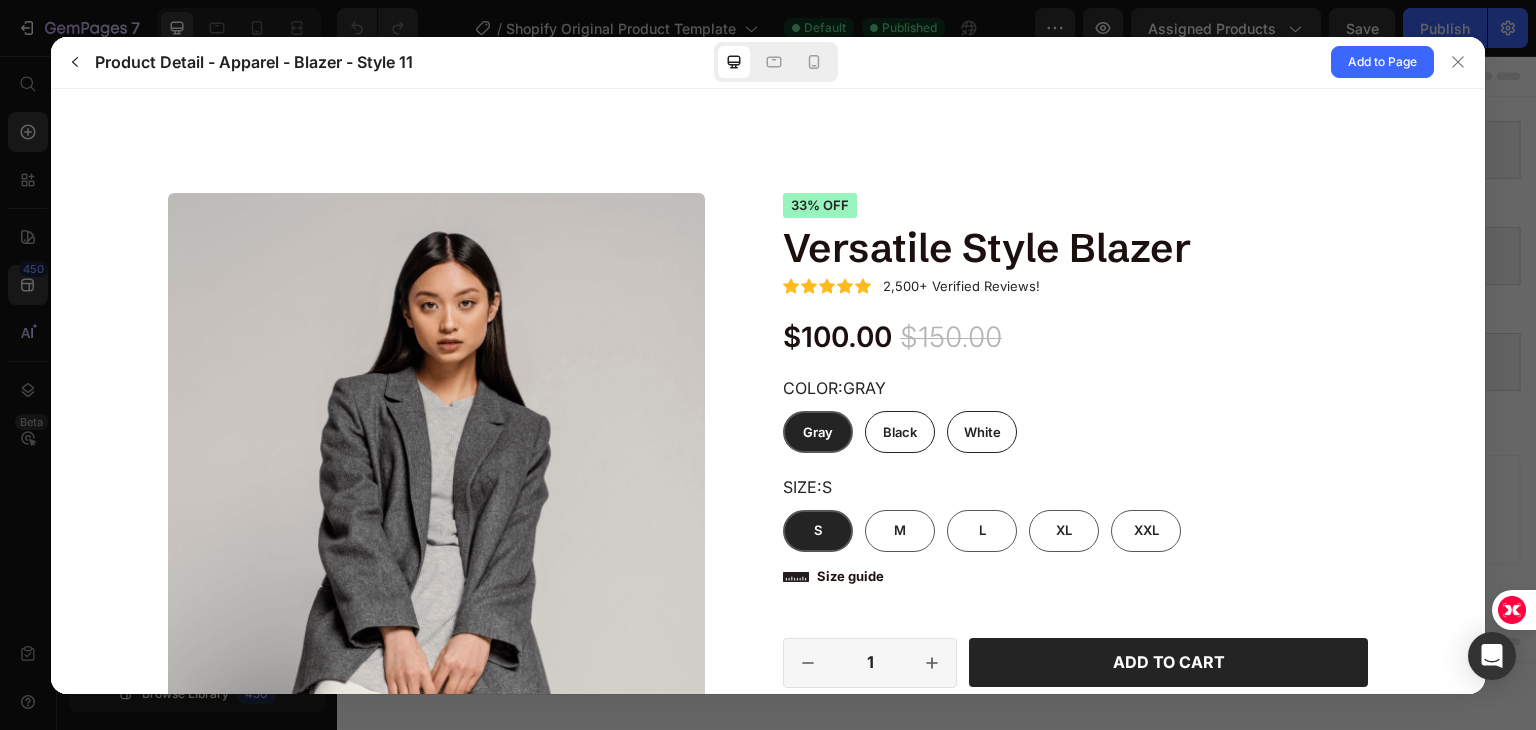 scroll, scrollTop: 428, scrollLeft: 0, axis: vertical 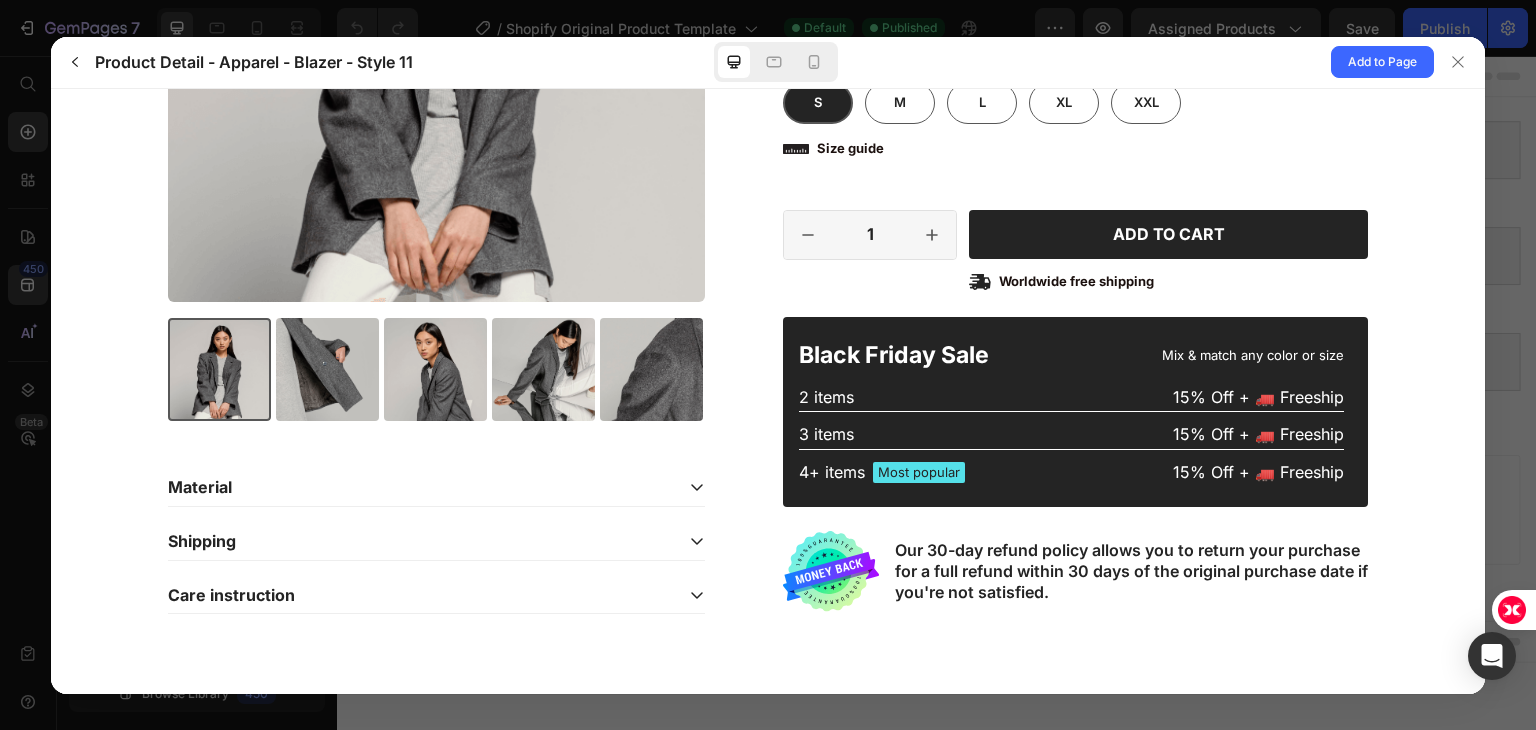 click at bounding box center [768, 365] 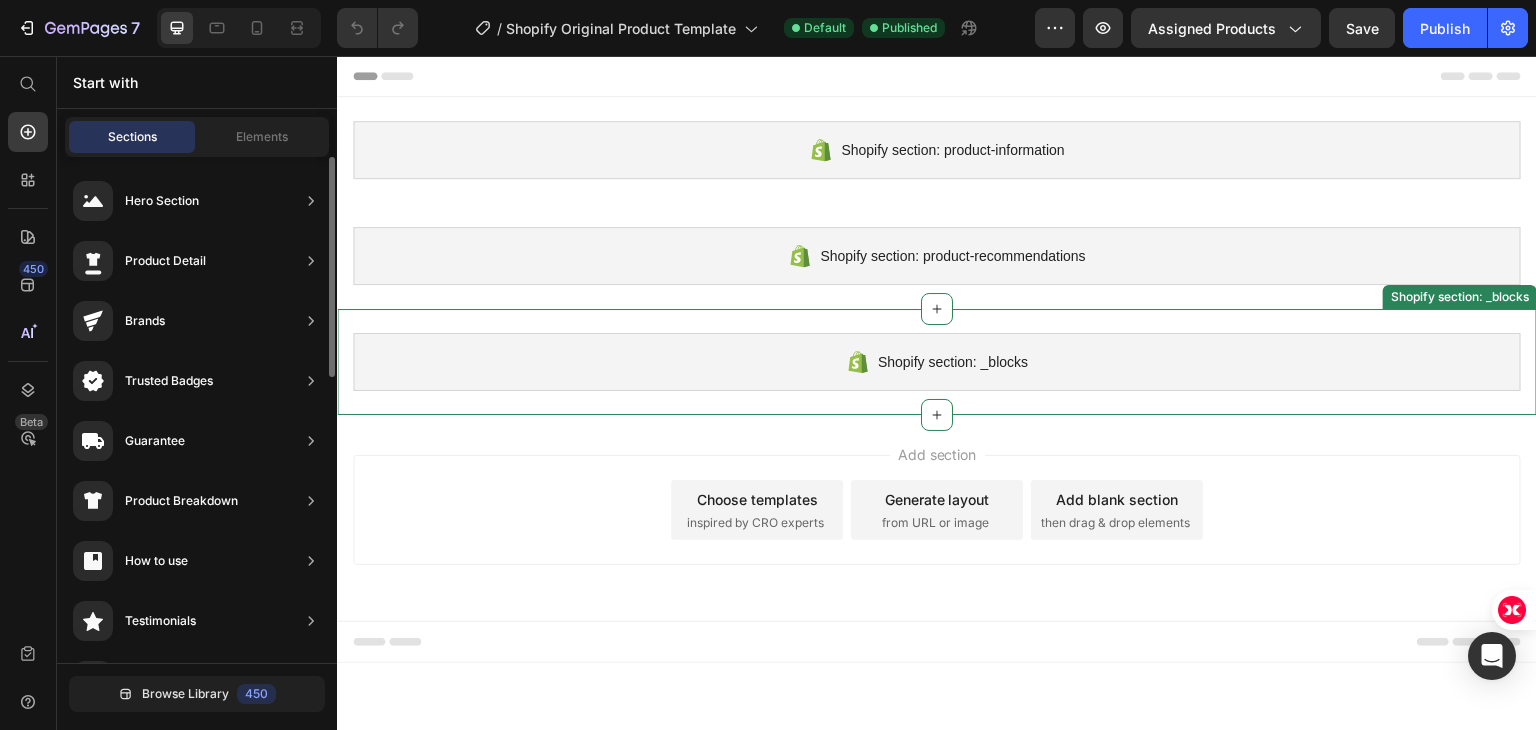 scroll, scrollTop: 172, scrollLeft: 0, axis: vertical 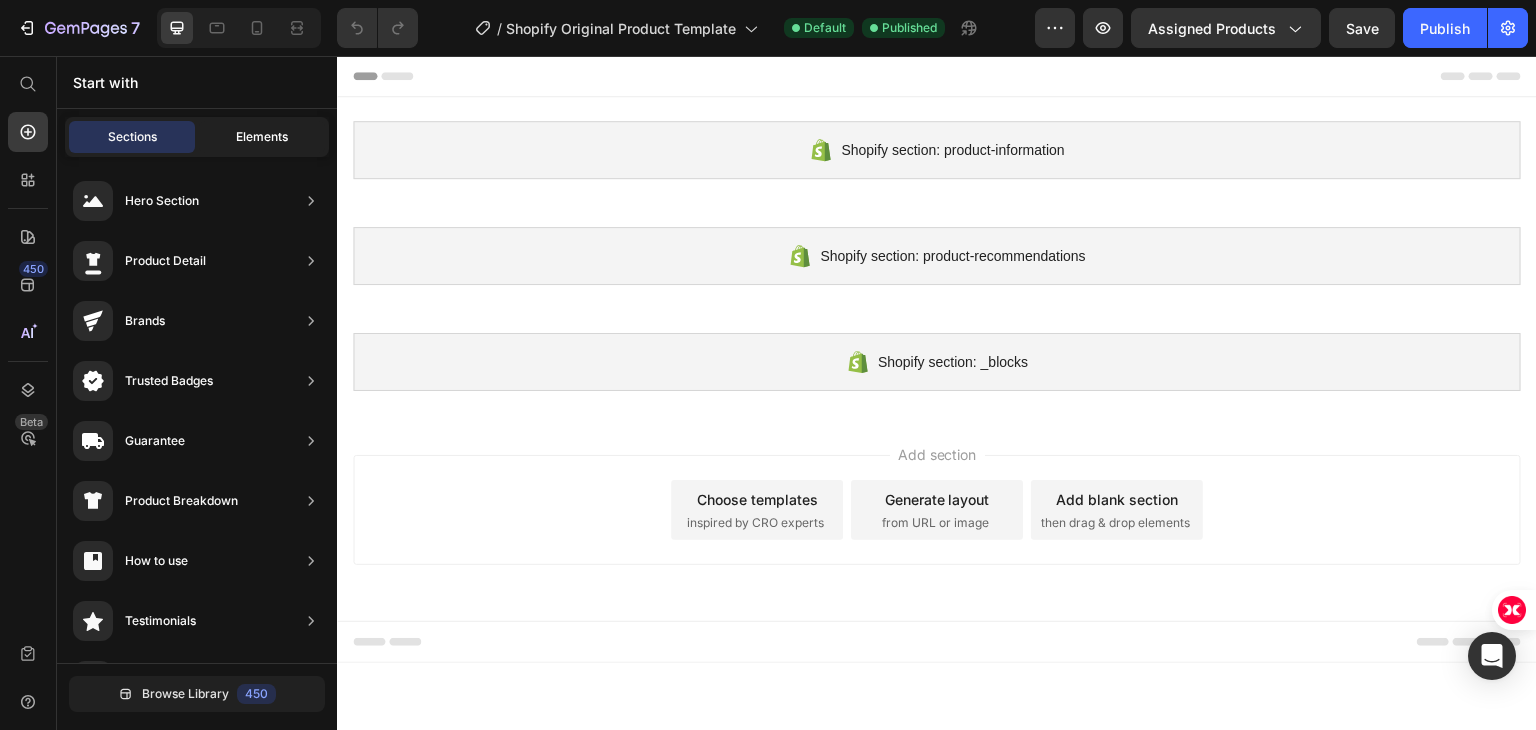 click on "Elements" 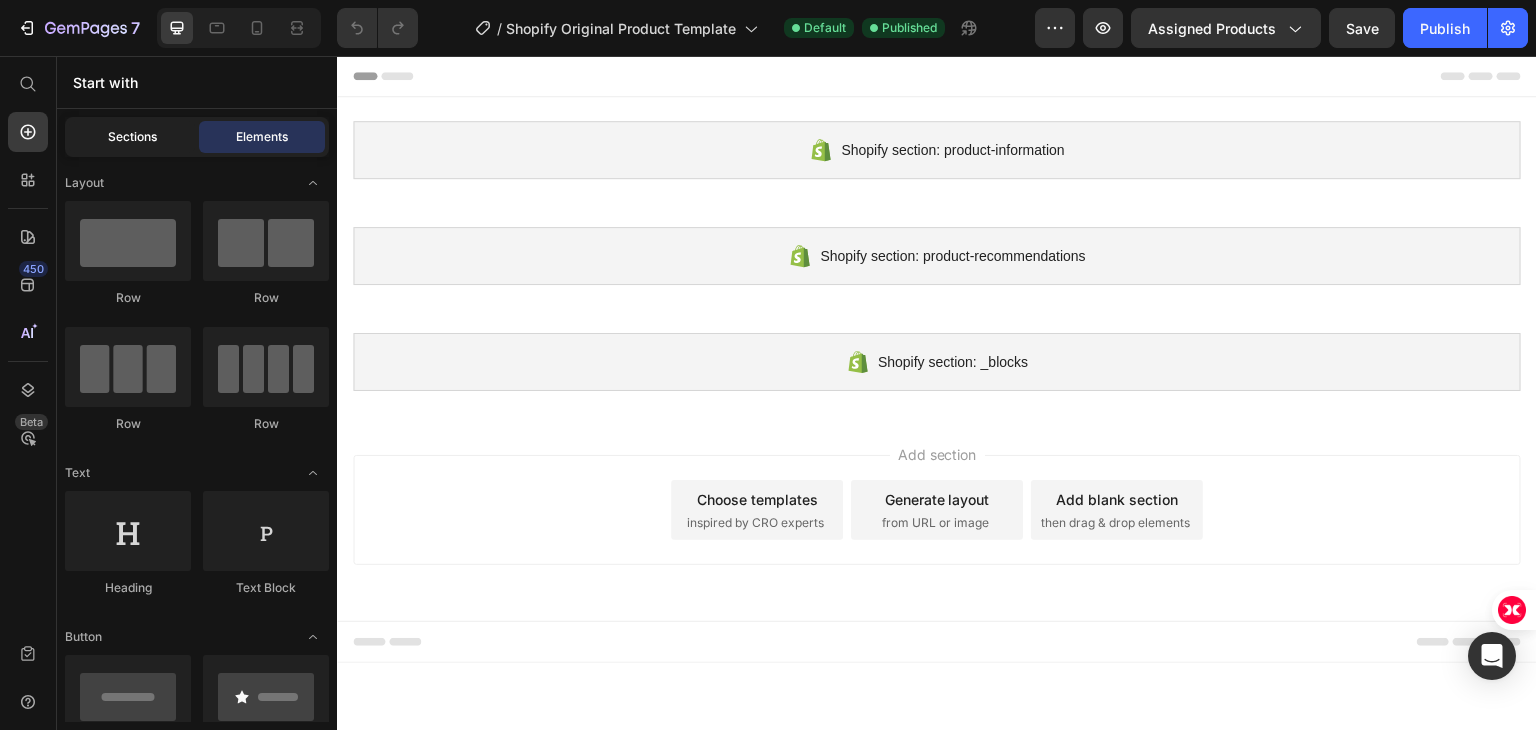 click on "Sections" 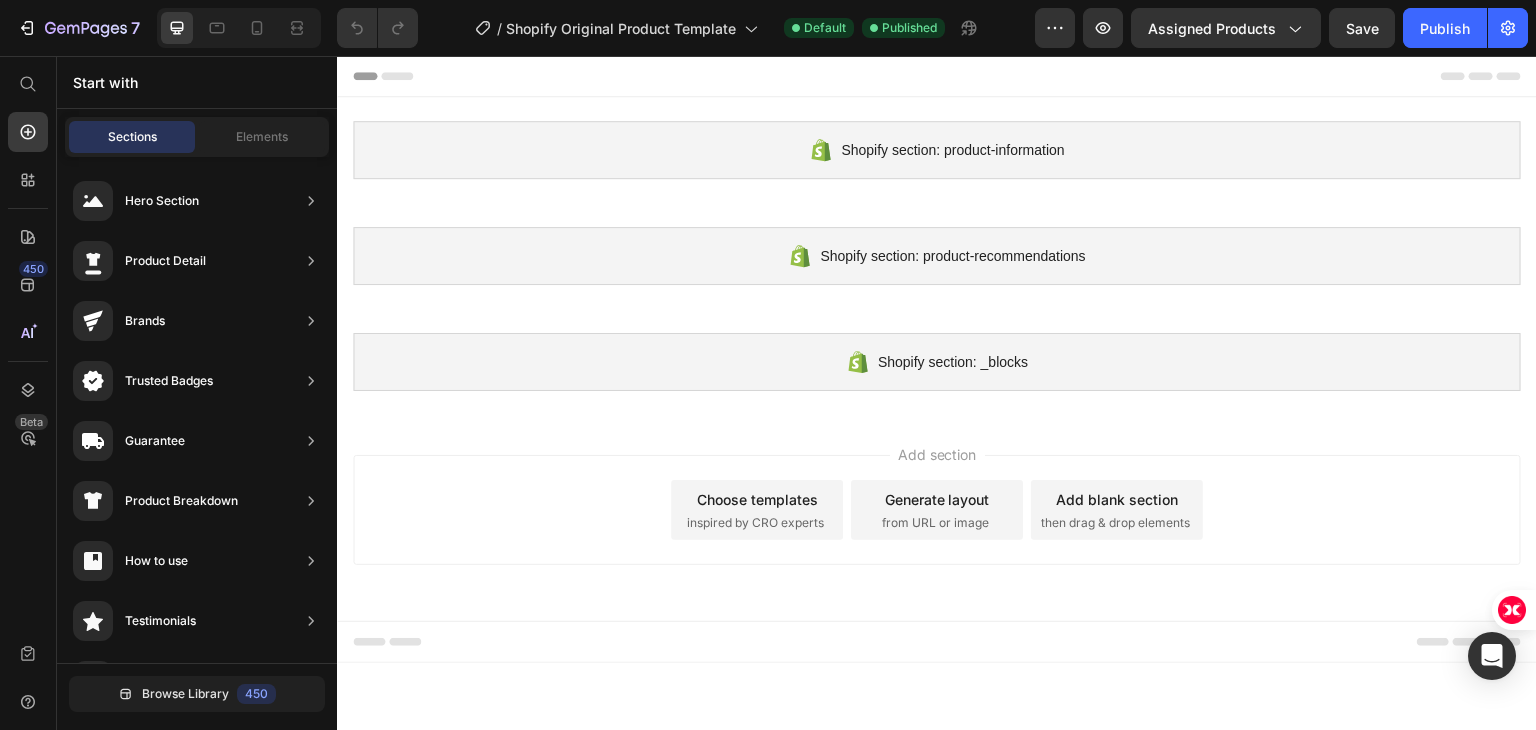 click on "inspired by CRO experts" at bounding box center [755, 522] 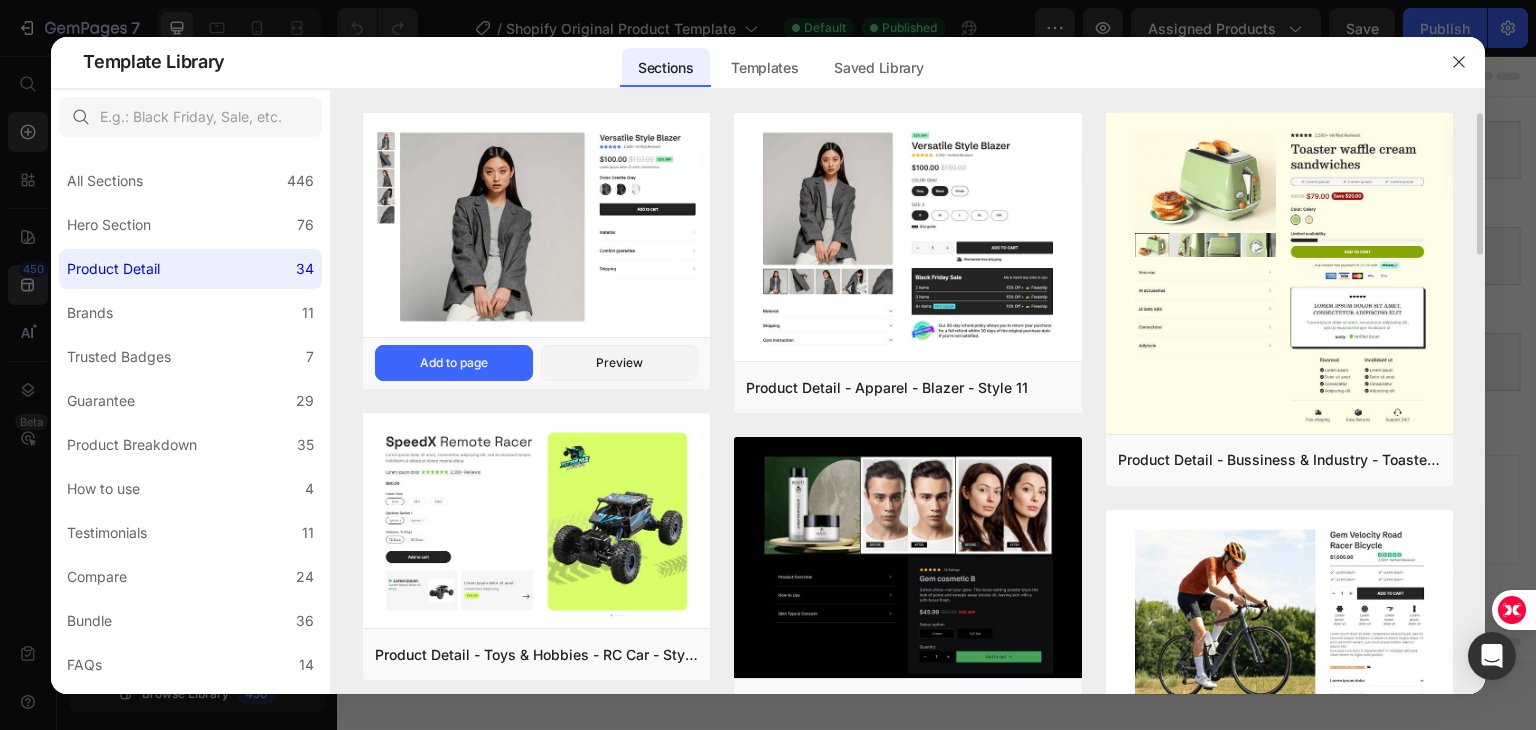 click at bounding box center (536, 227) 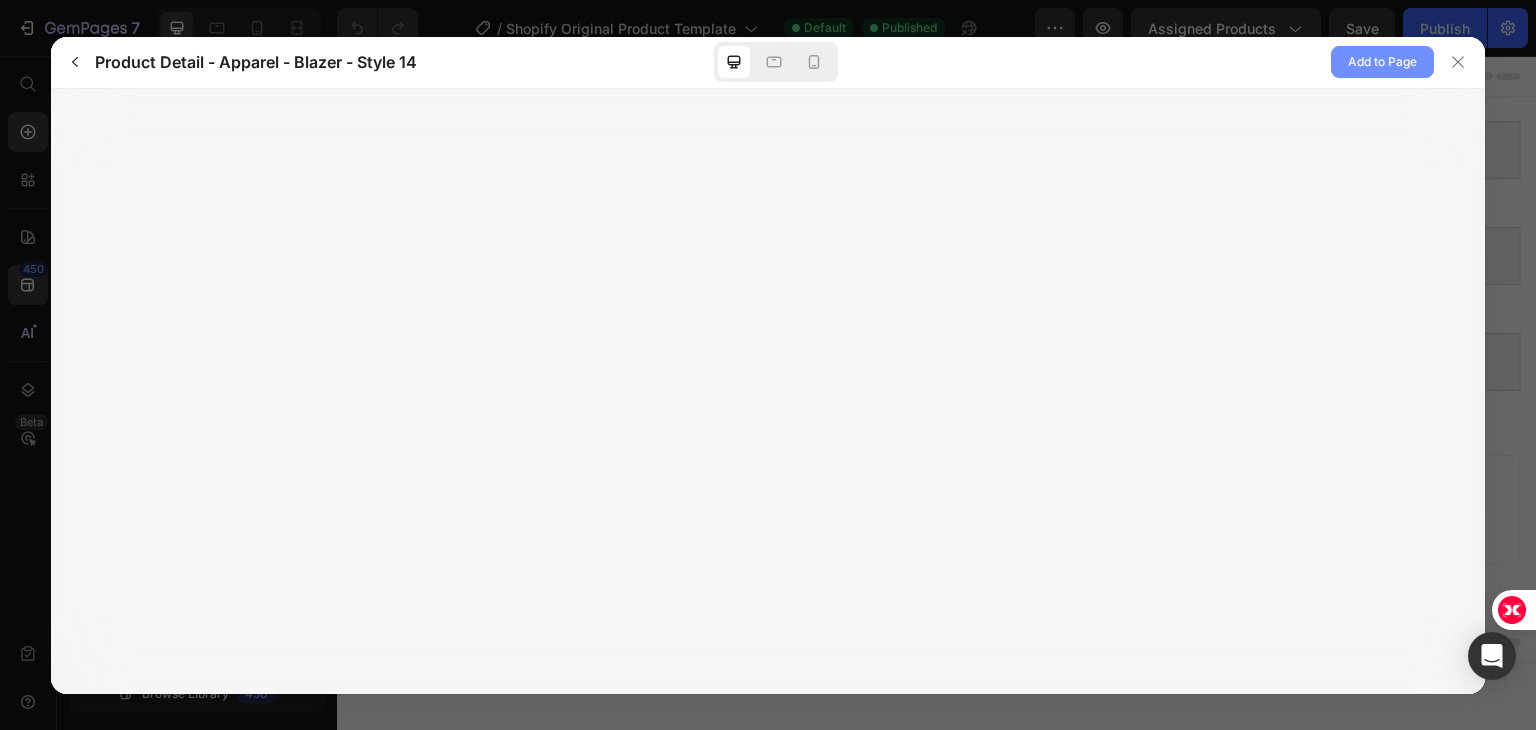 click on "Add to Page" at bounding box center [1382, 62] 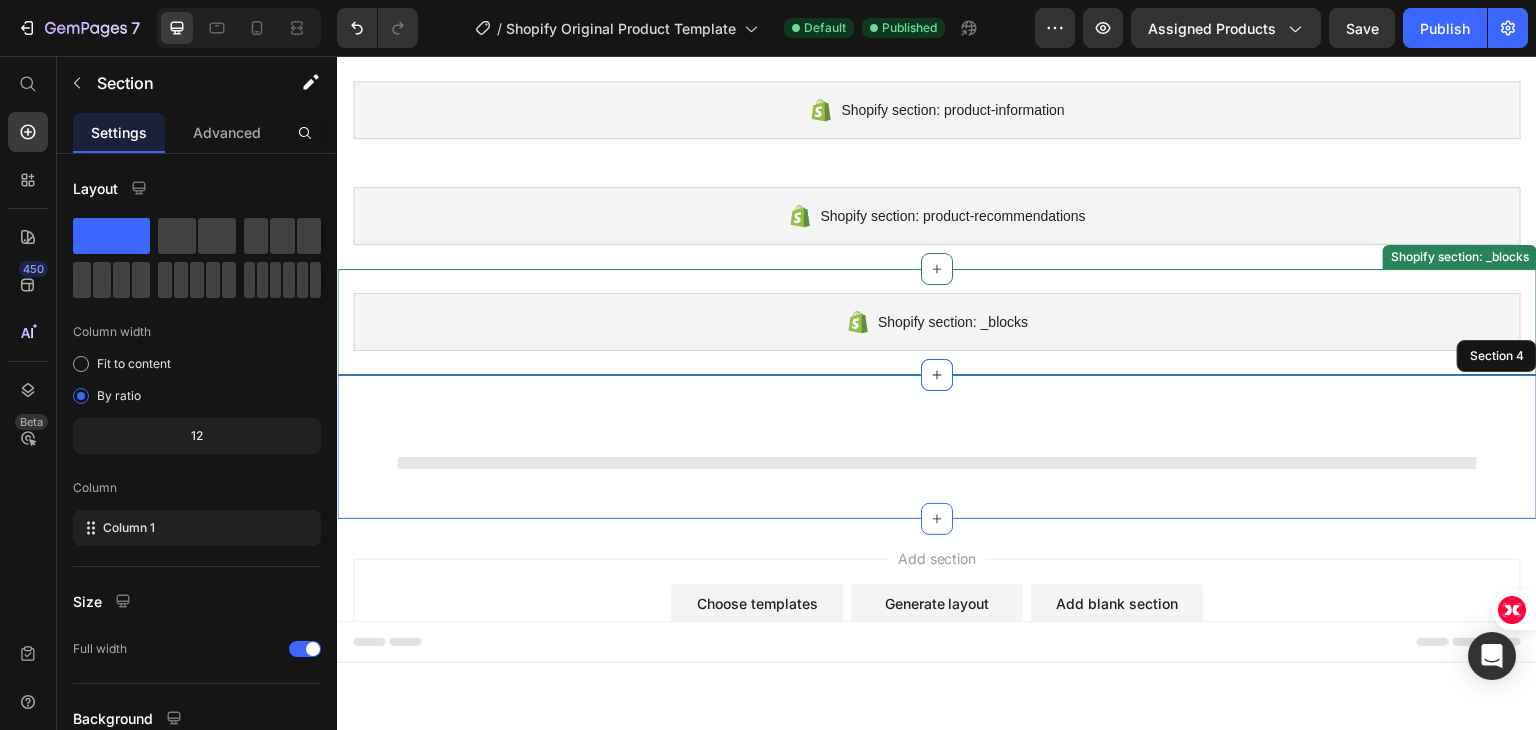 scroll, scrollTop: 92, scrollLeft: 0, axis: vertical 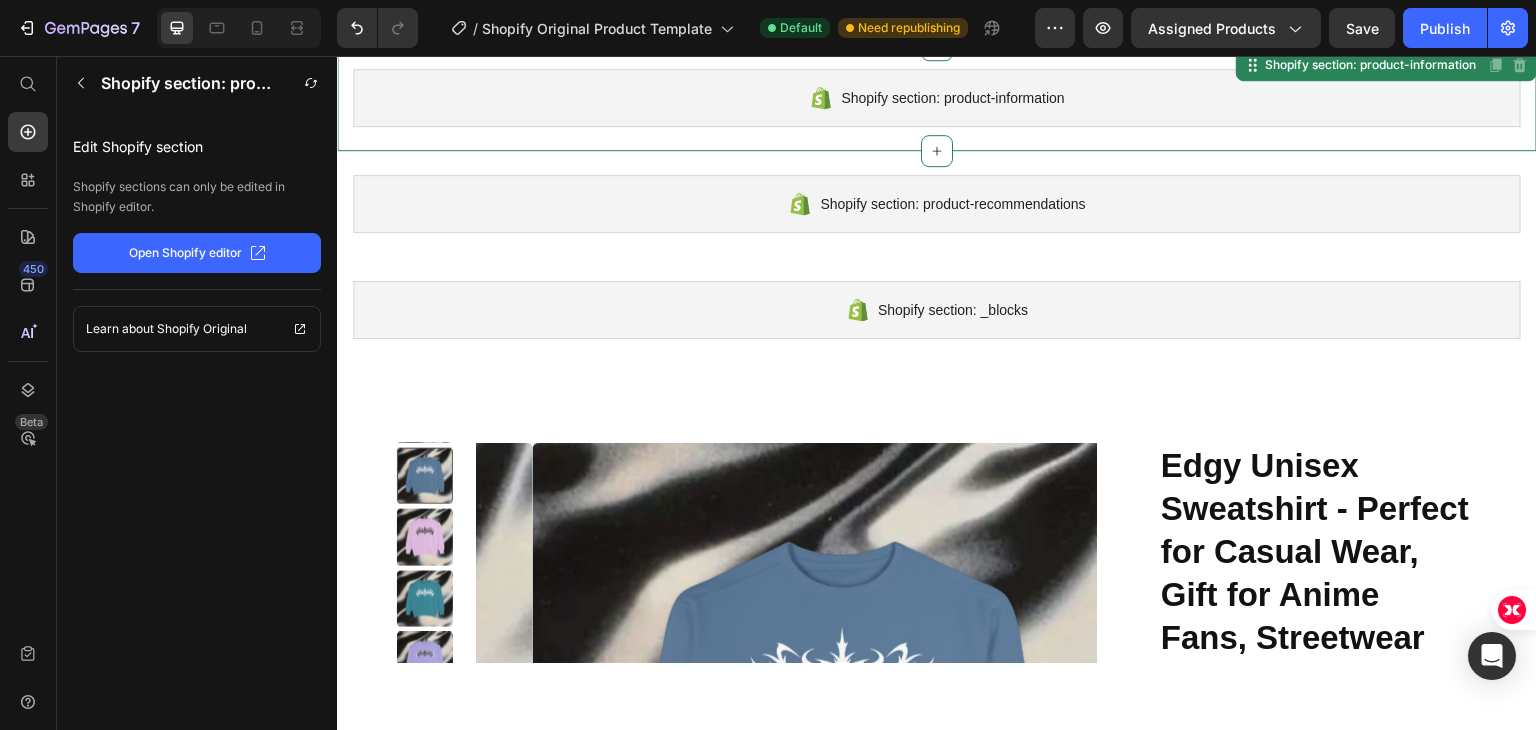 click on "Open Shopify editor" 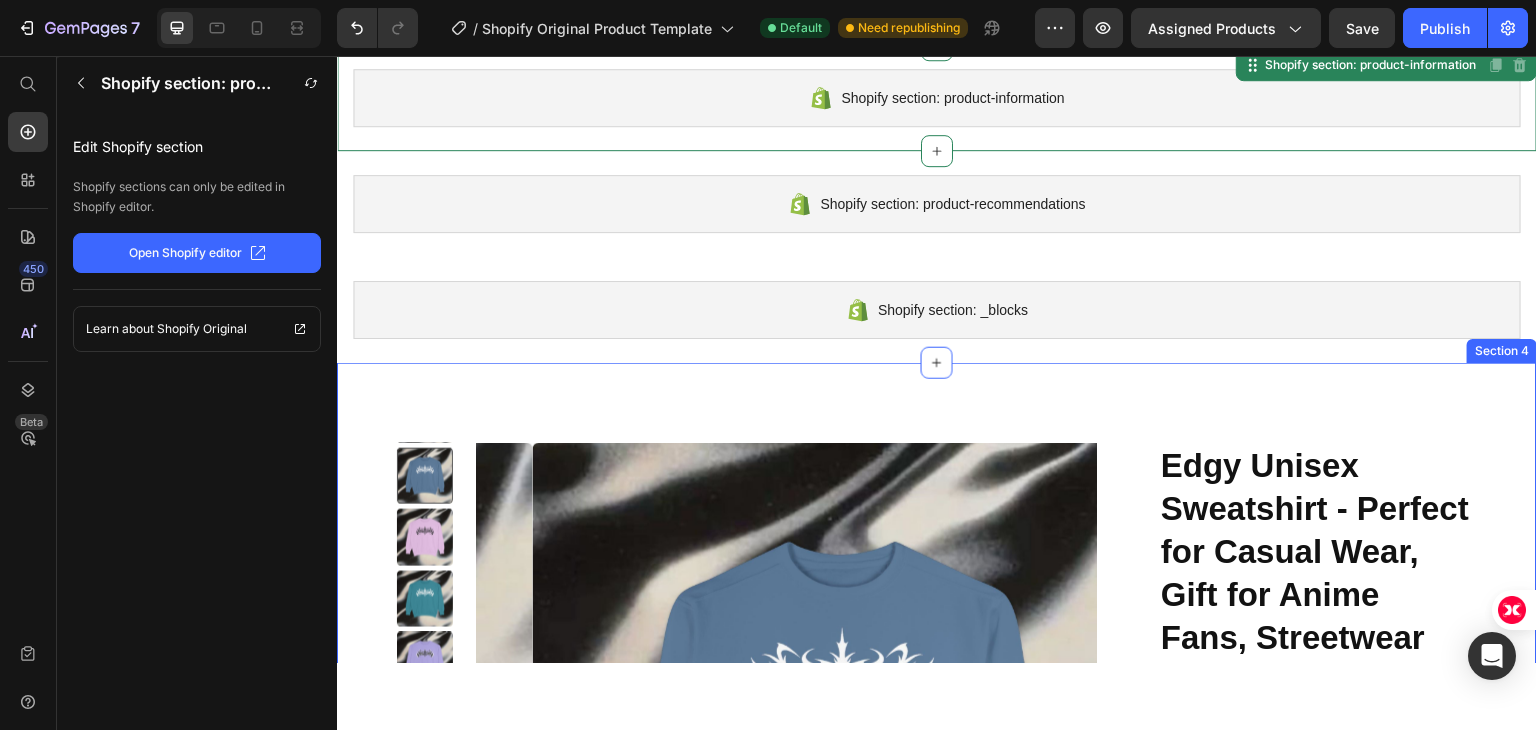 click on "Product Images Edgy Unisex Sweatshirt - Perfect for Casual Wear, Gift for Anime Fans, Streetwear Style, Music Festivals, Cozy Layering Product Title Icon Icon Icon Icon Icon Icon List 2,500+ Verified Reviews! Text Block Row $59.87 Product Price $0.00 Product Price 0% off Product Badge Row Lorem ipsum dolor sit amet, consectetur Text Color: Blue Jean Blue Jean Blue Jean Blue Jean Butter Butter Butter Chalky Mint Chalky Mint Chalky Mint Crimson Crimson Crimson Denim Denim Denim Grey Grey Grey Light Green Light Green Light Green Orchid Orchid Orchid Pepper Pepper Pepper Seafoam Seafoam Seafoam True Navy True Navy True Navy Violet Violet Violet Watermelon Watermelon Watermelon White White White Terracotta Terracotta Terracotta Topaz Blue Topaz Blue Topaz Blue Product Variants & Swatches 1 Product Quantity Row Add to cart Add to Cart Row Material Comfort guarantee Shipping Accordion Row Product Section 4" at bounding box center [937, 1066] 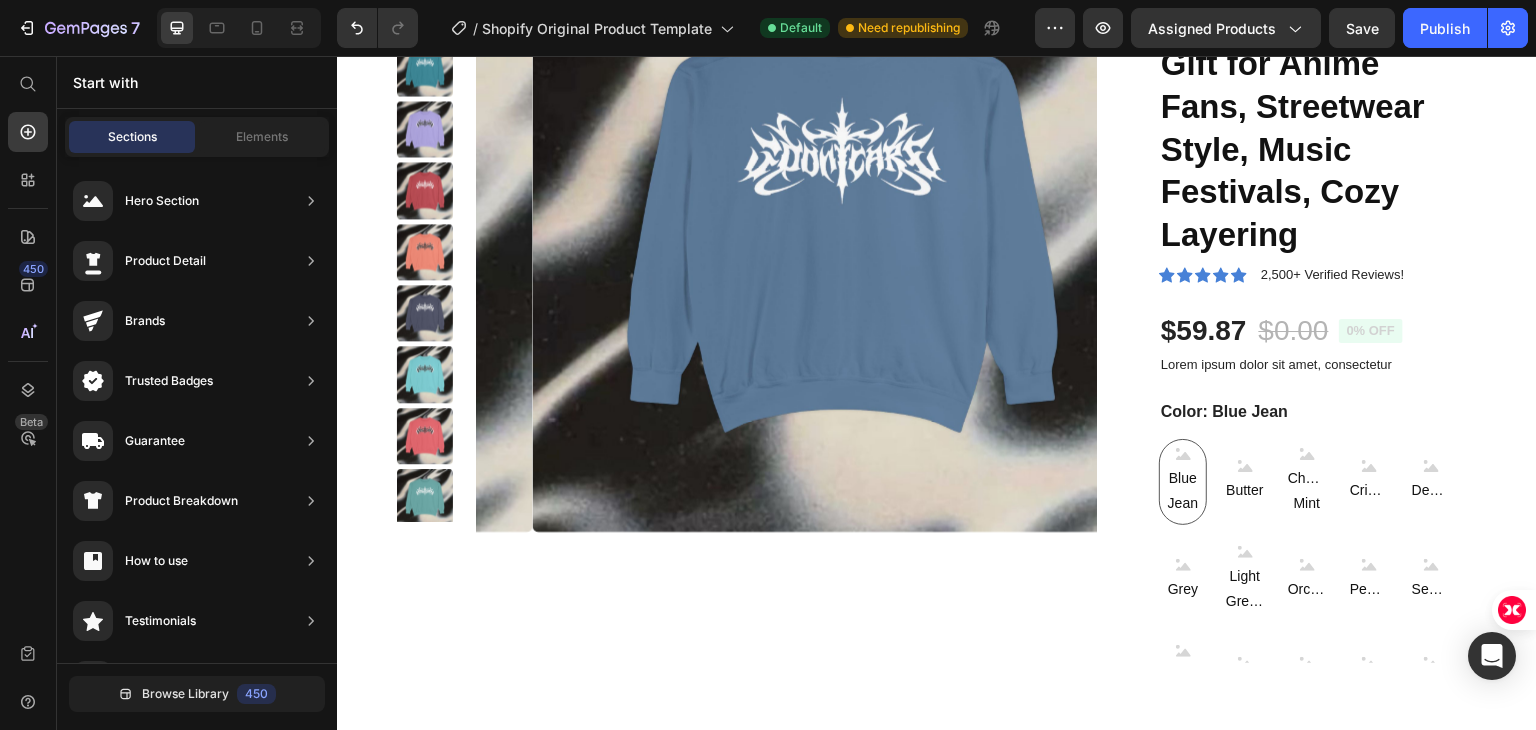 scroll, scrollTop: 1113, scrollLeft: 0, axis: vertical 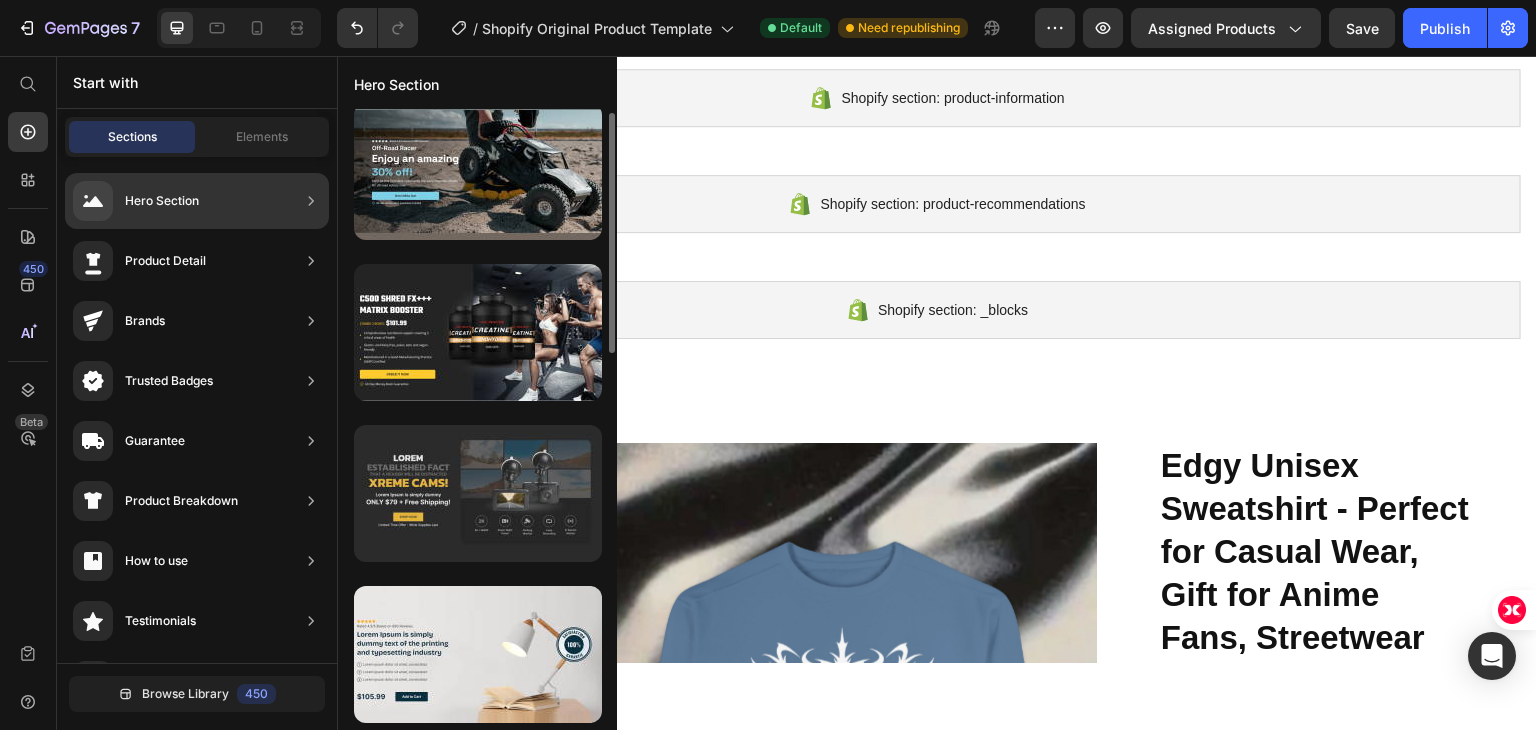 click at bounding box center [478, 493] 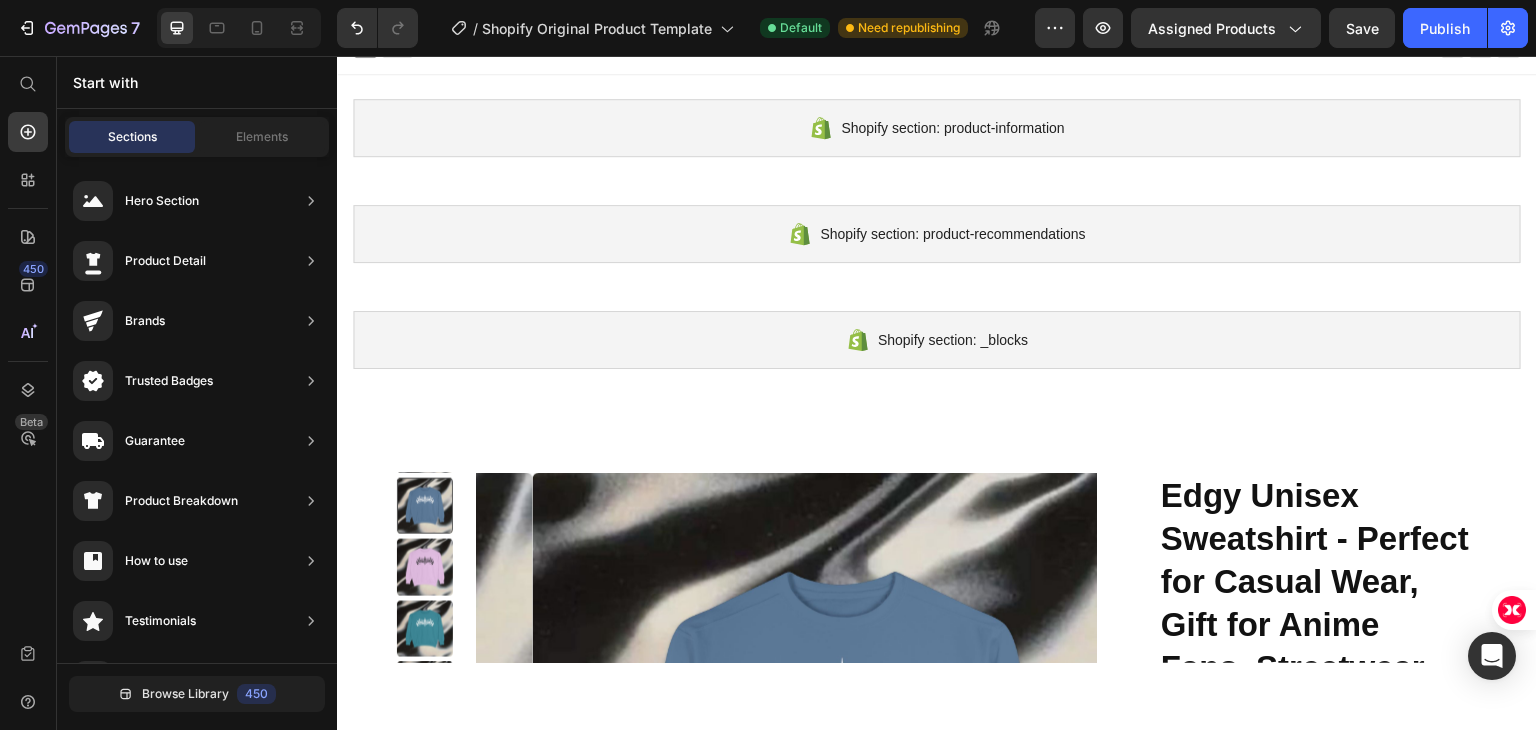 scroll, scrollTop: 0, scrollLeft: 0, axis: both 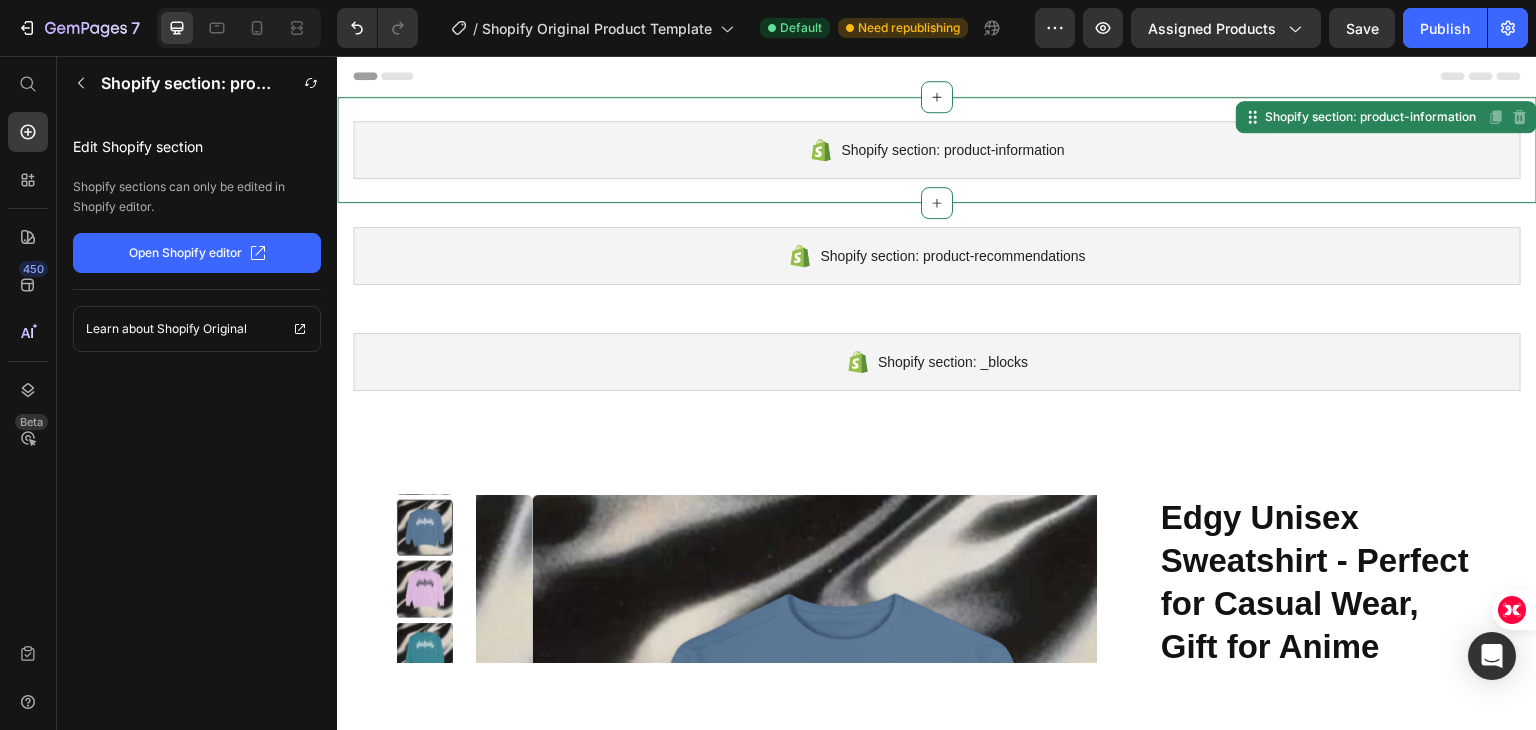 click on "Shopify section: product-information" at bounding box center [937, 149] 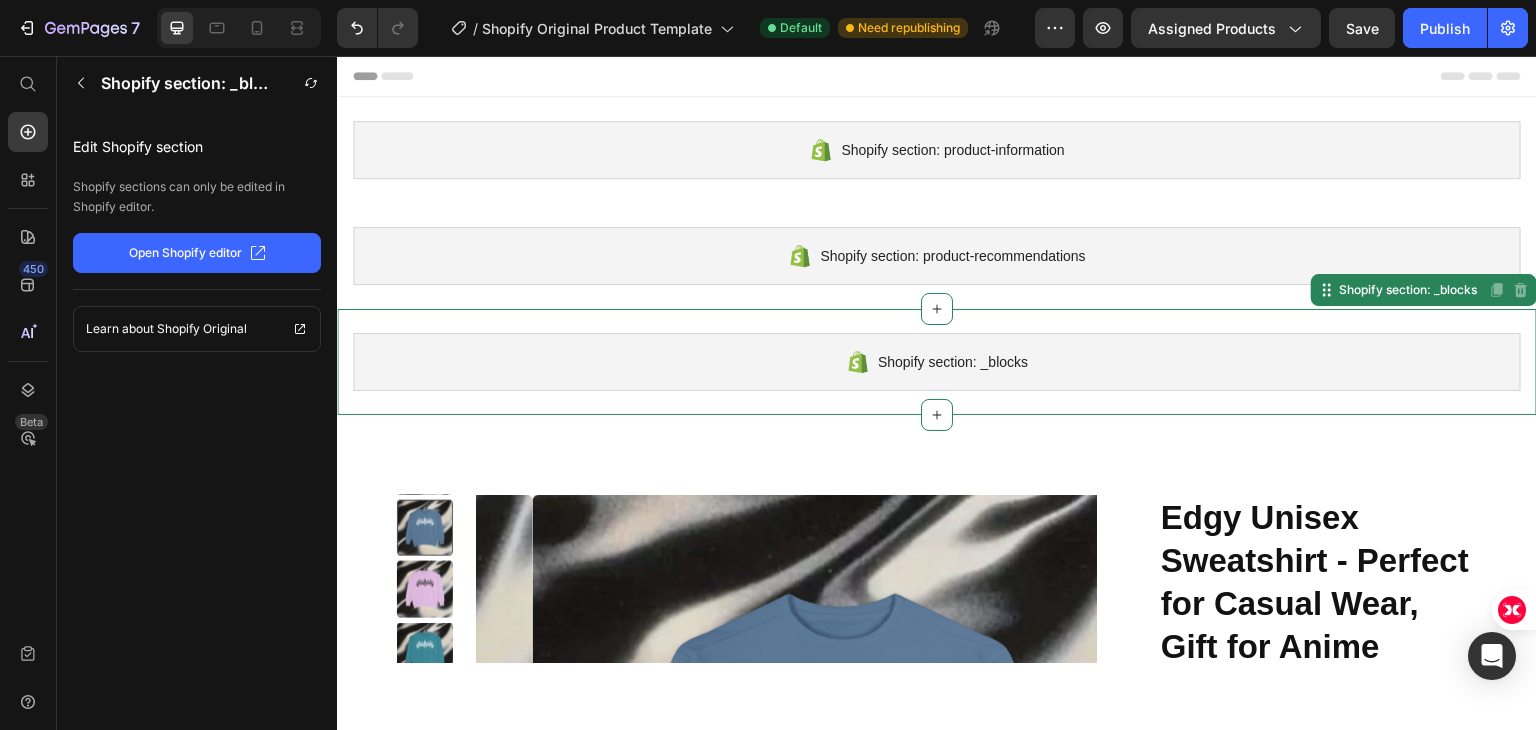 click on "Shopify section: _blocks" at bounding box center (937, 361) 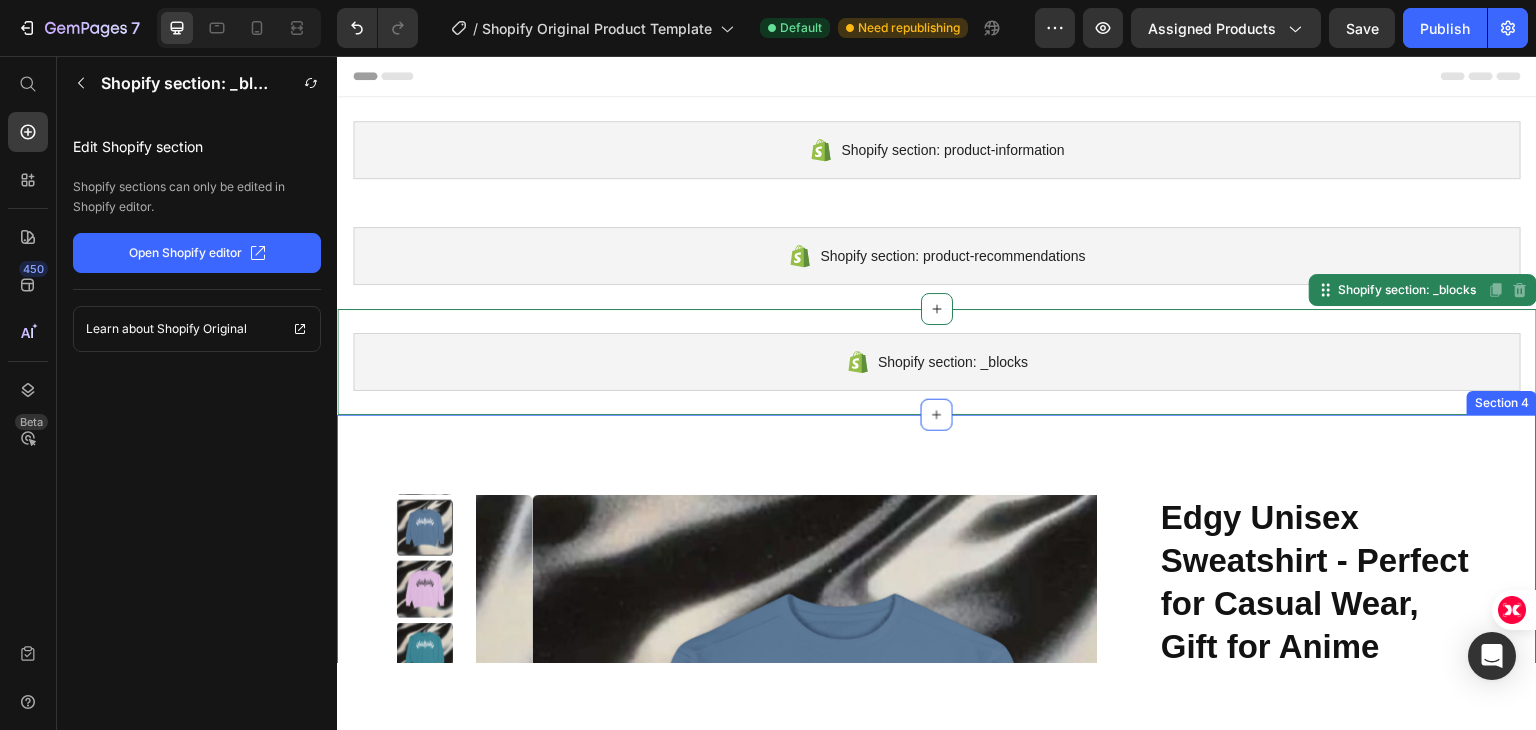 click on "Product Images Edgy Unisex Sweatshirt - Perfect for Casual Wear, Gift for Anime Fans, Streetwear Style, Music Festivals, Cozy Layering Product Title Icon Icon Icon Icon Icon Icon List 2,500+ Verified Reviews! Text Block Row $59.87 Product Price $0.00 Product Price 0% off Product Badge Row Lorem ipsum dolor sit amet, consectetur Text Color: Blue Jean Blue Jean Blue Jean Blue Jean Butter Butter Butter Chalky Mint Chalky Mint Chalky Mint Crimson Crimson Crimson Denim Denim Denim Grey Grey Grey Light Green Light Green Light Green Orchid Orchid Orchid Pepper Pepper Pepper Seafoam Seafoam Seafoam True Navy True Navy True Navy Violet Violet Violet Watermelon Watermelon Watermelon White White White Terracotta Terracotta Terracotta Topaz Blue Topaz Blue Topaz Blue Product Variants & Swatches 1 Product Quantity Row Add to cart Add to Cart Row Material Comfort guarantee Shipping Accordion Row Product Section 4" at bounding box center [937, 1118] 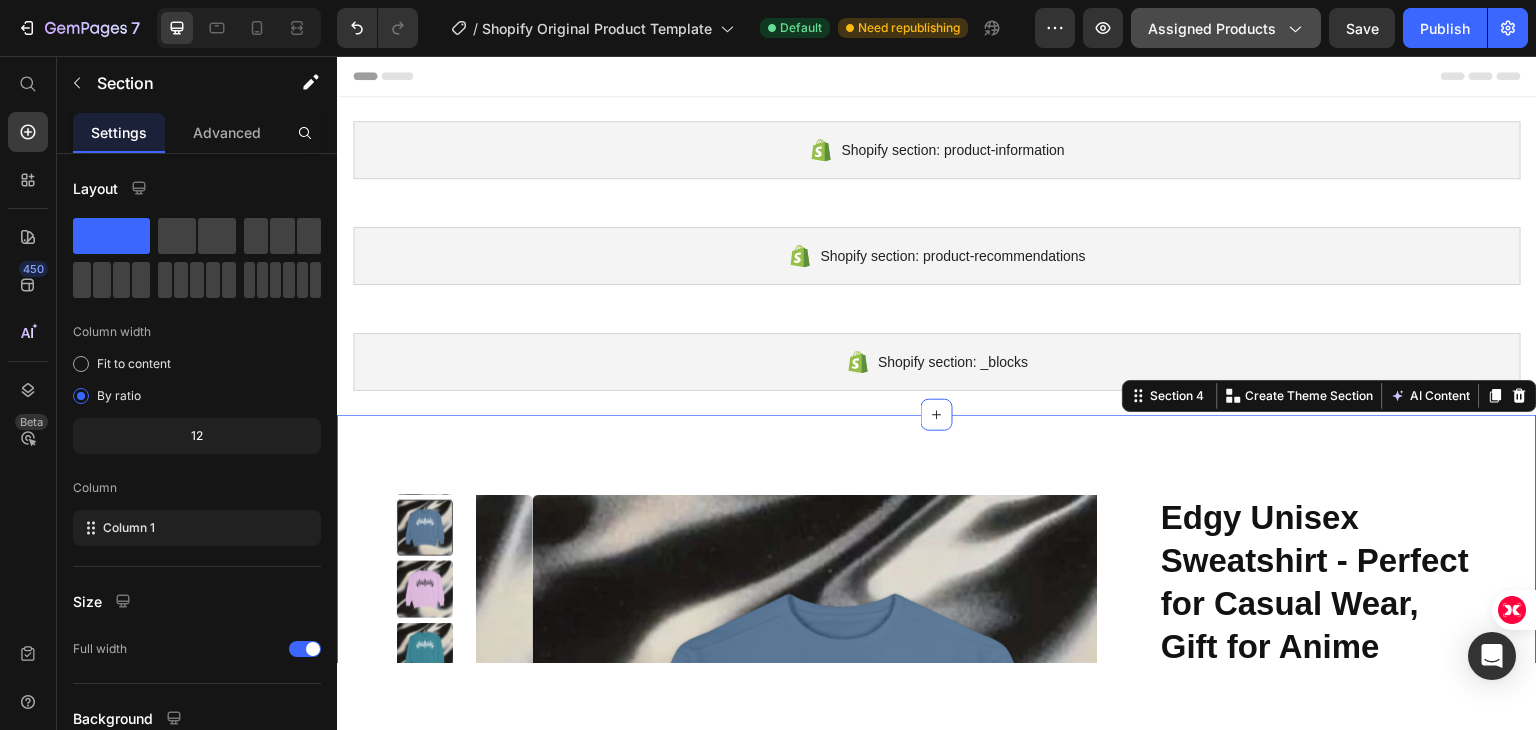 click on "Assigned Products" at bounding box center [1226, 28] 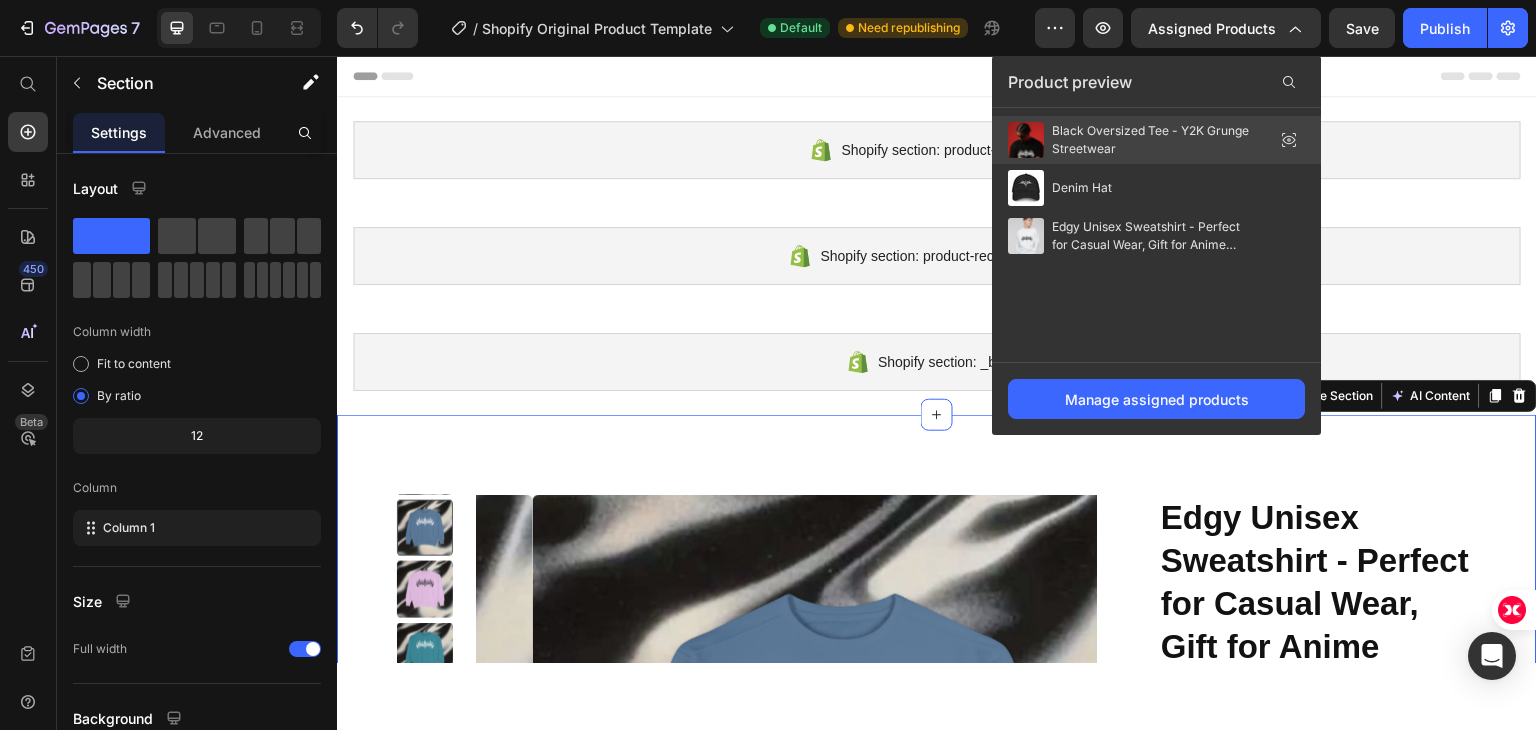 click on "Black Oversized Tee - Y2K Grunge Streetwear" at bounding box center (1152, 140) 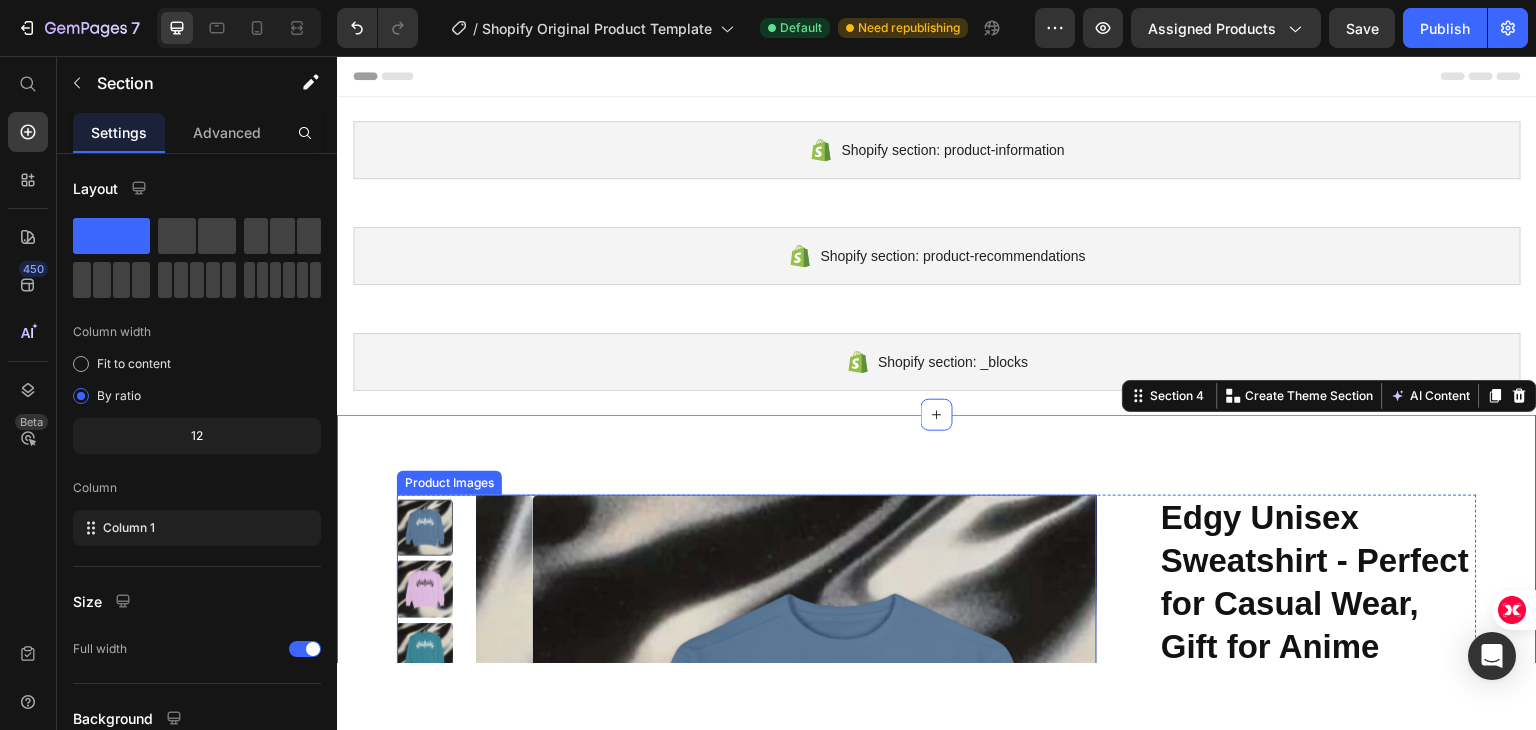 click at bounding box center (843, 804) 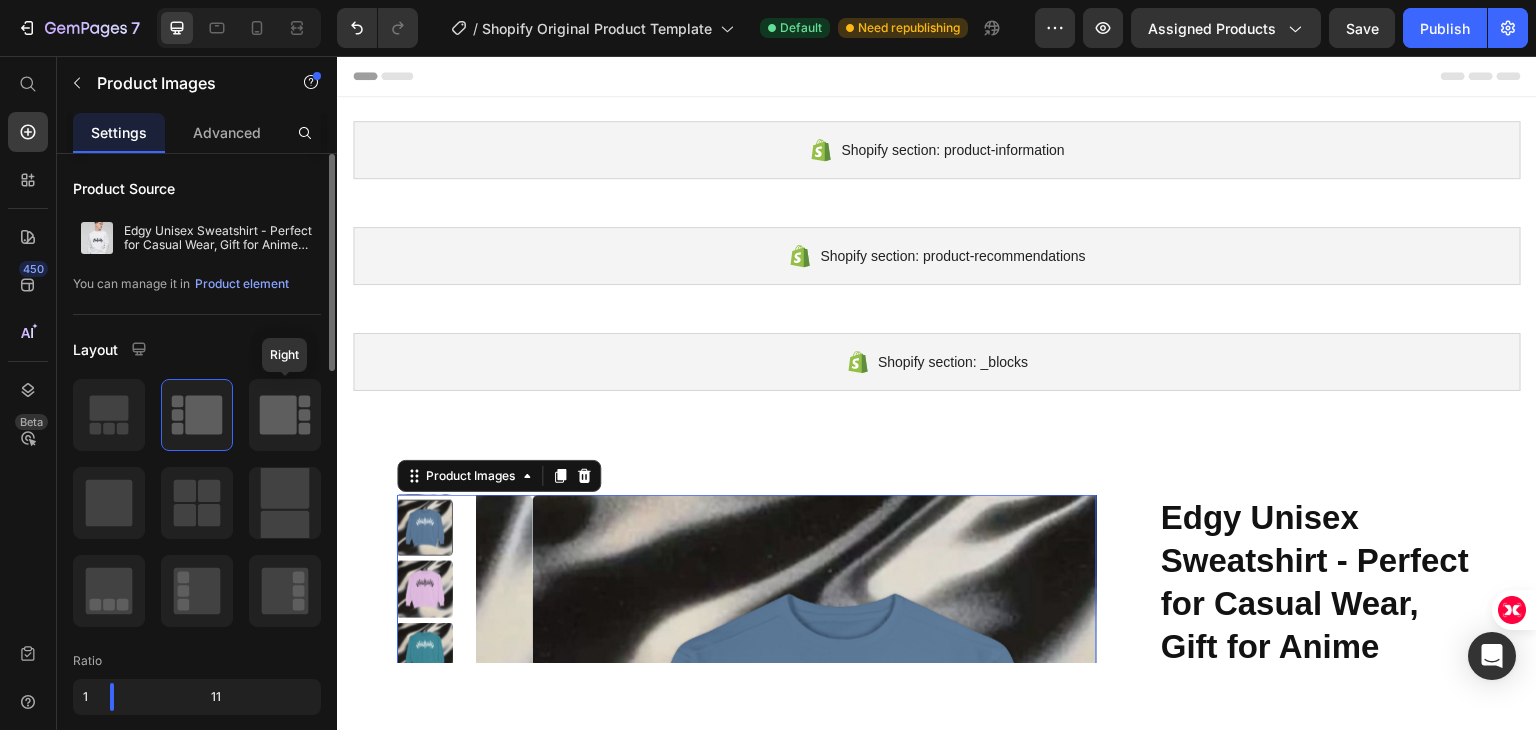click 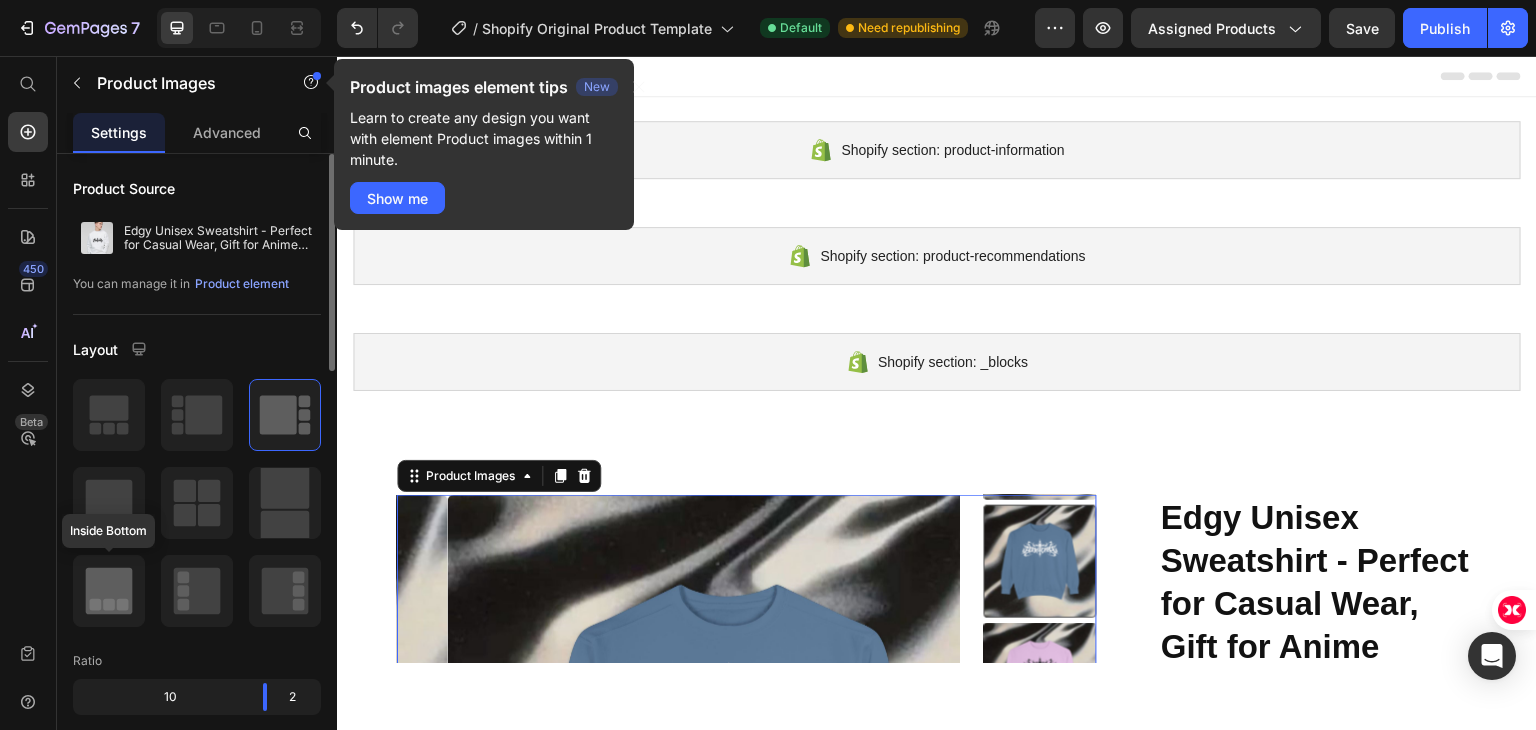 click 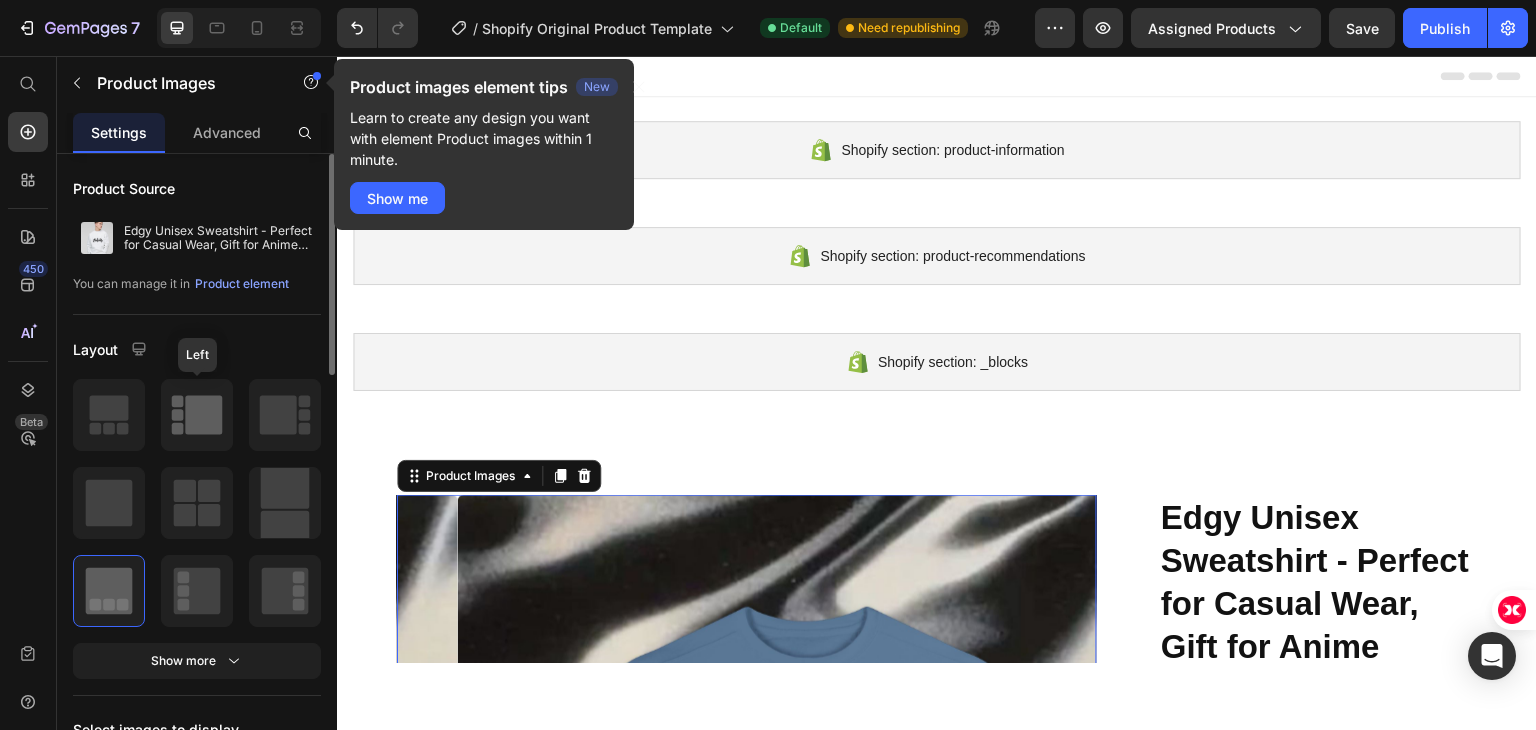 click 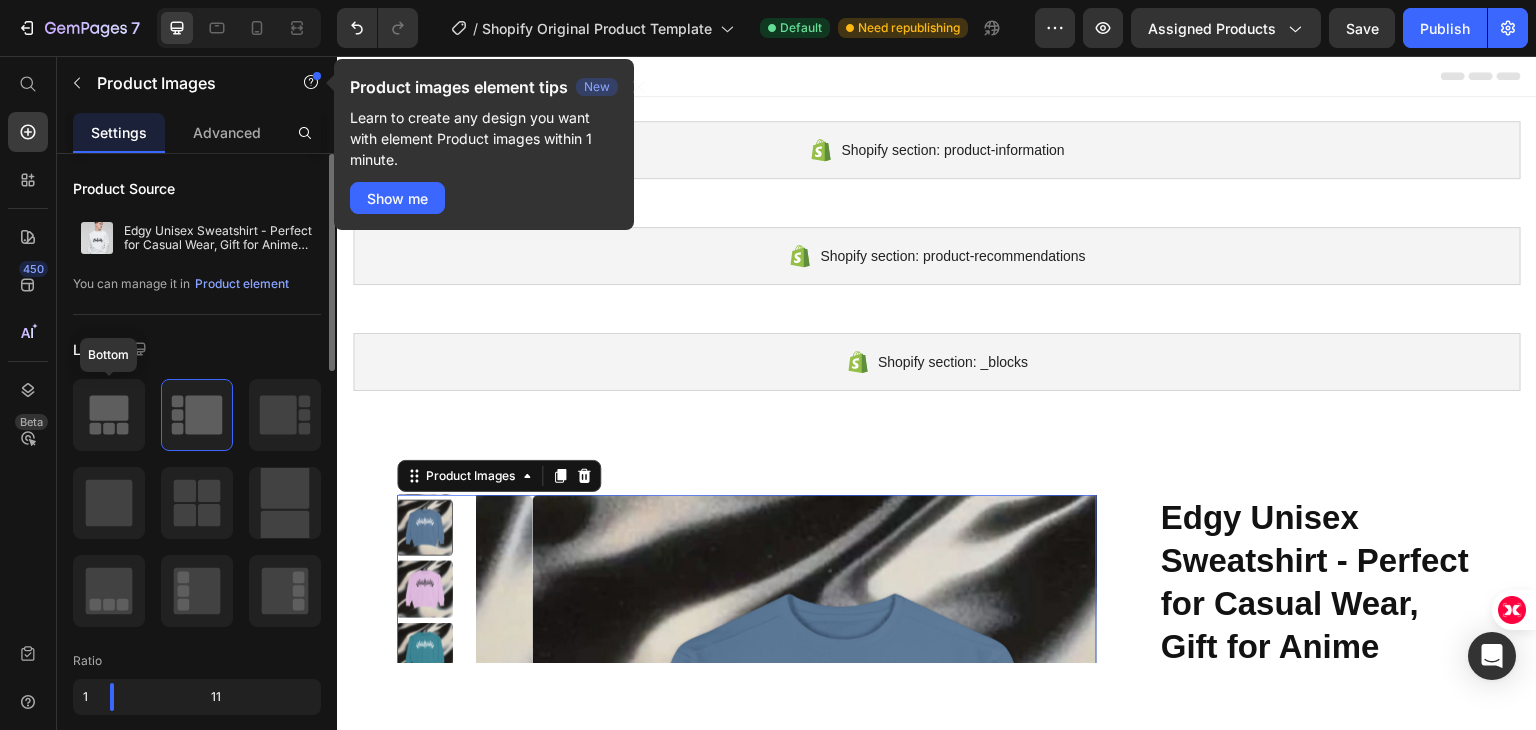 click 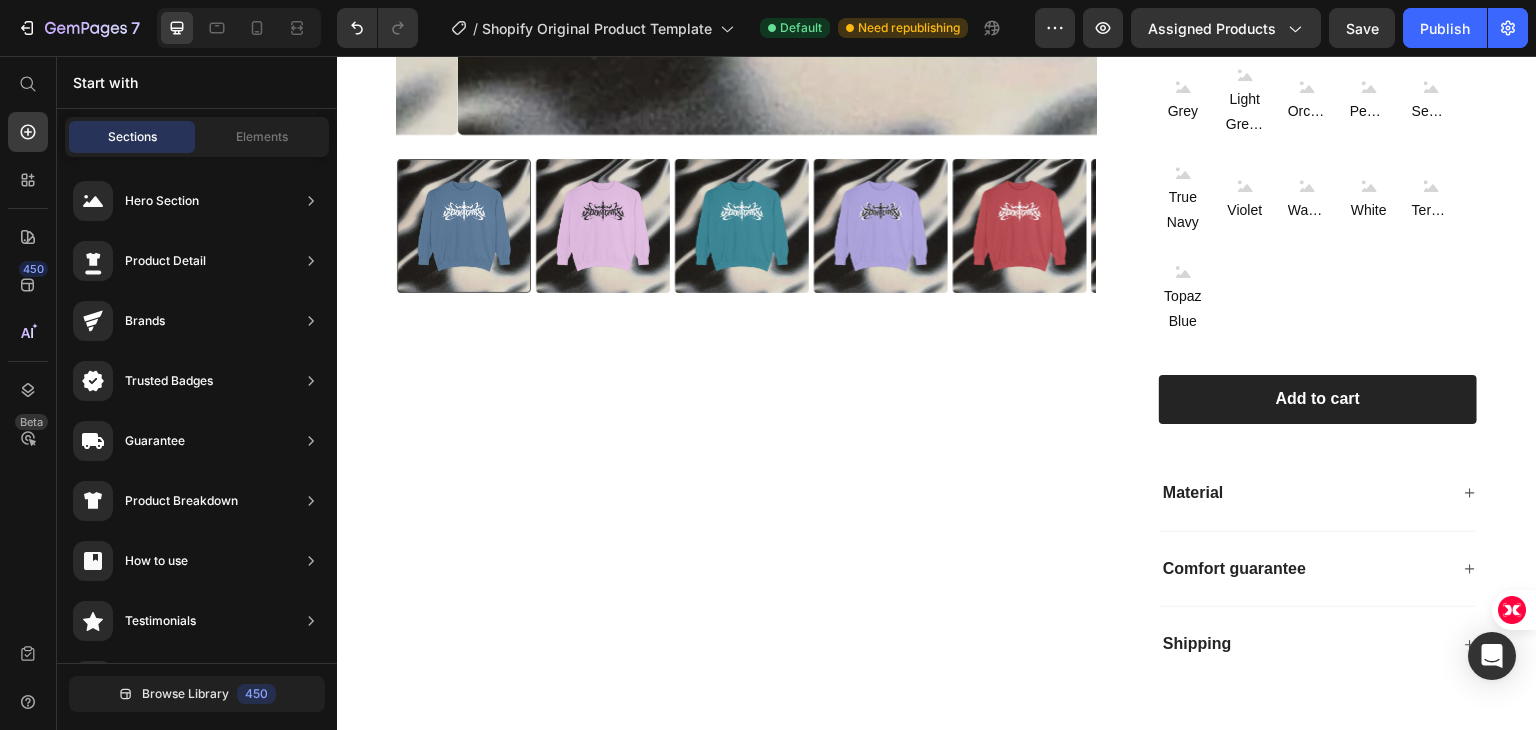 scroll, scrollTop: 530, scrollLeft: 0, axis: vertical 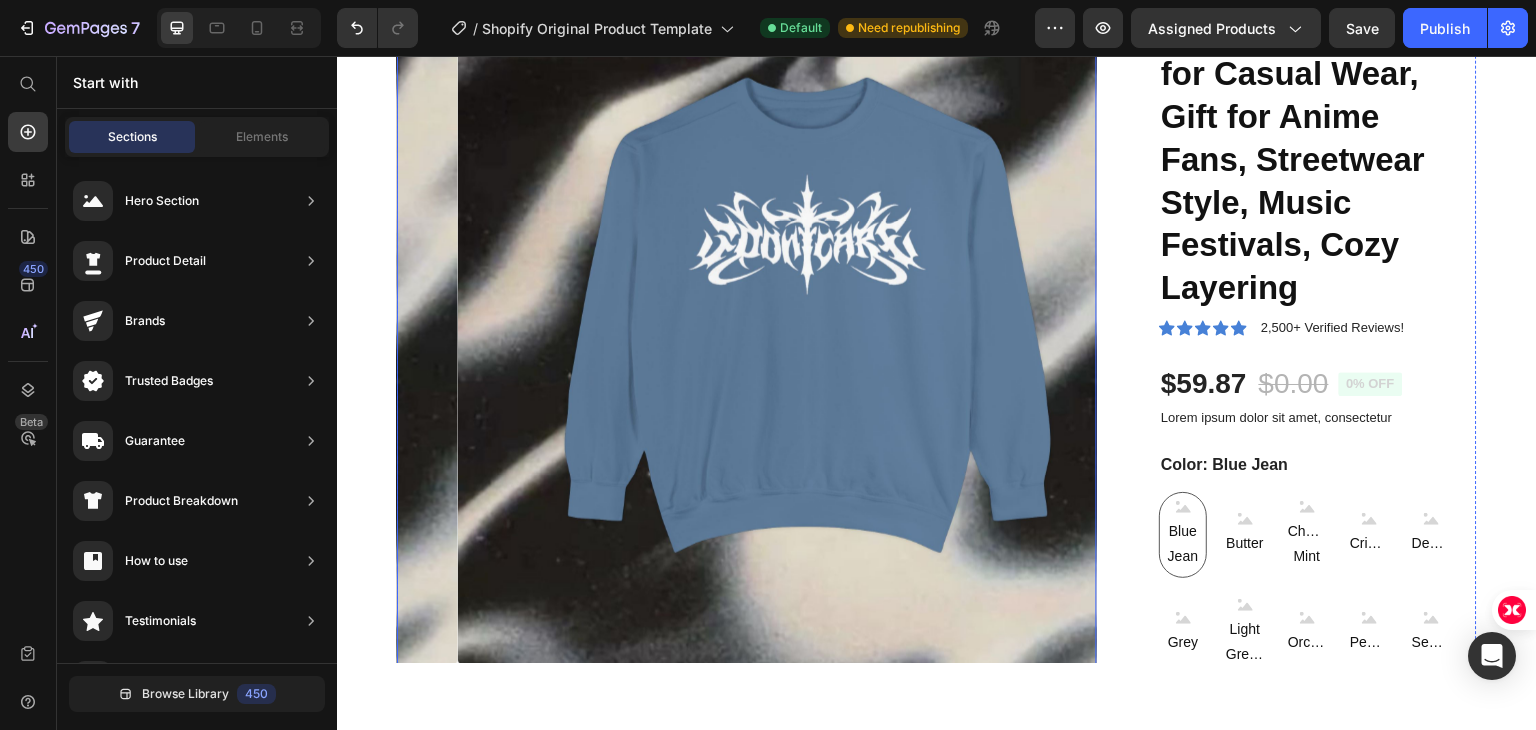 click at bounding box center (808, 314) 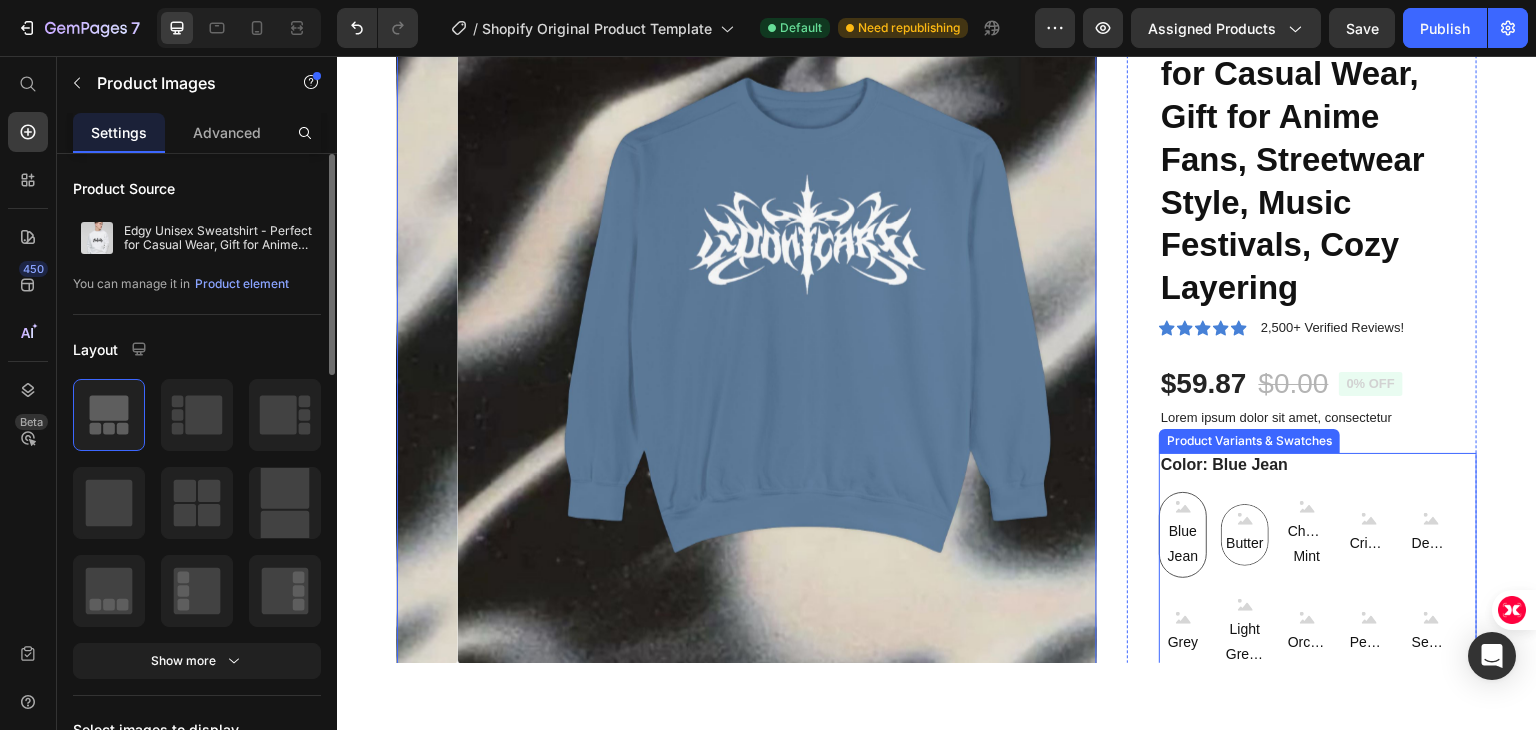 click 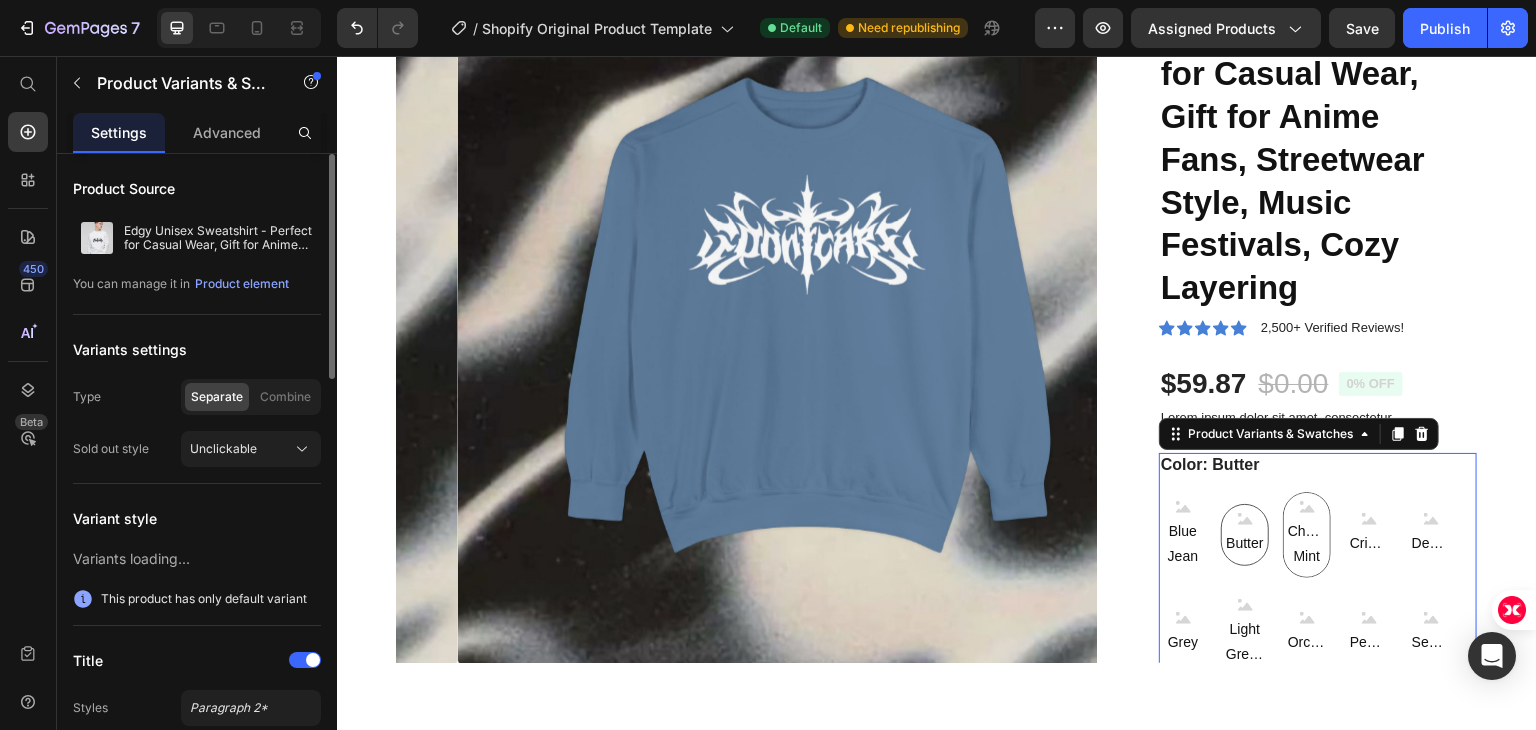 click on "Chalky Mint" at bounding box center (1307, 534) 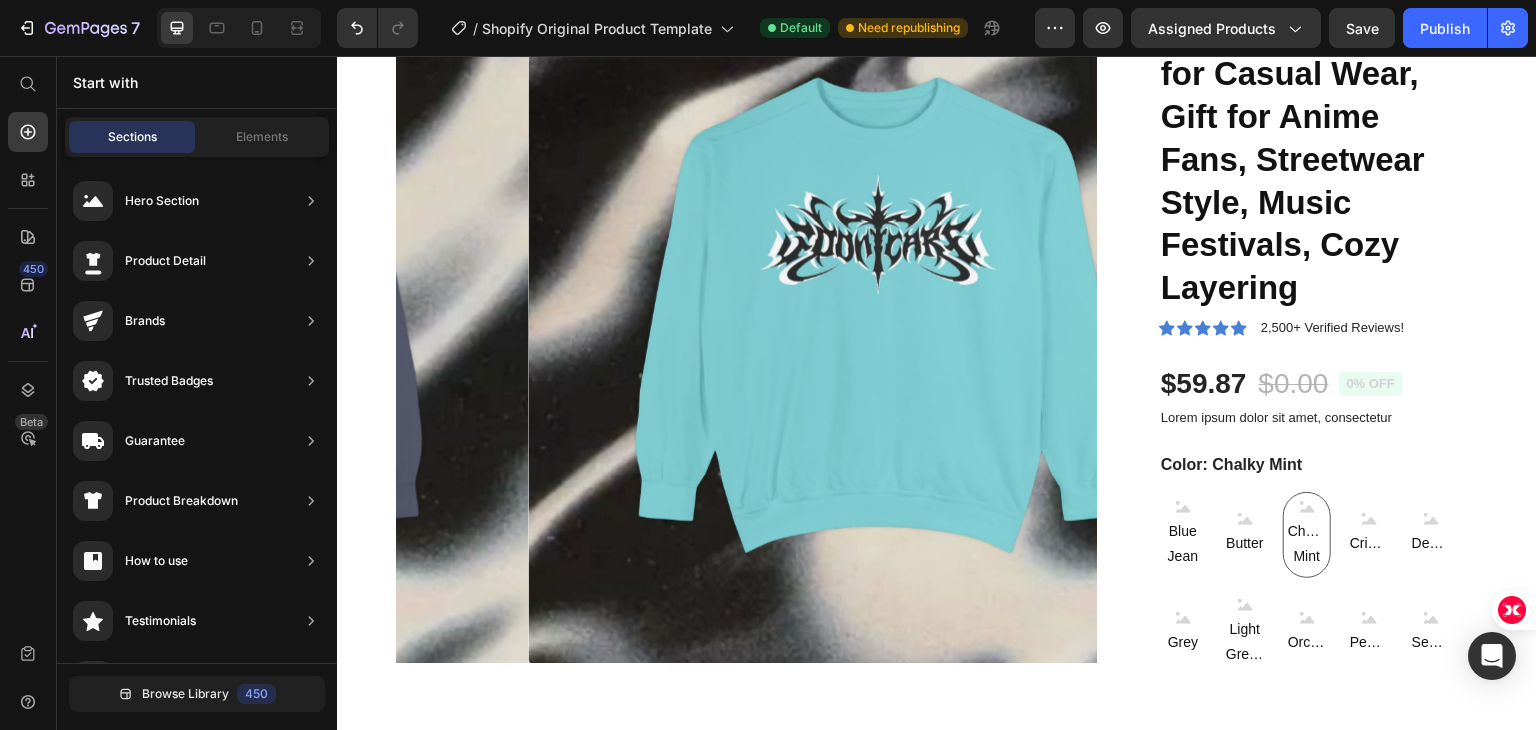 scroll, scrollTop: 1060, scrollLeft: 0, axis: vertical 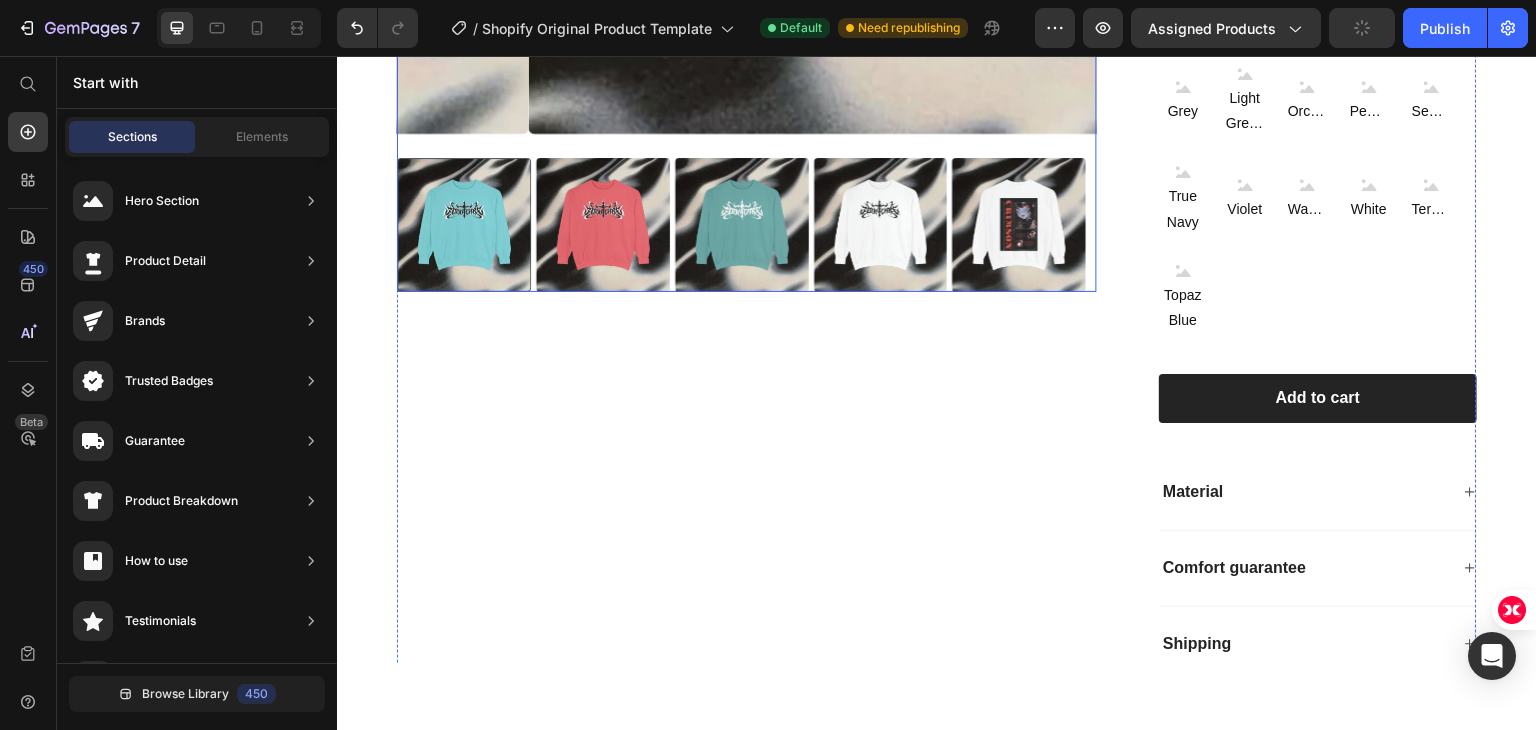 click at bounding box center (1020, 224) 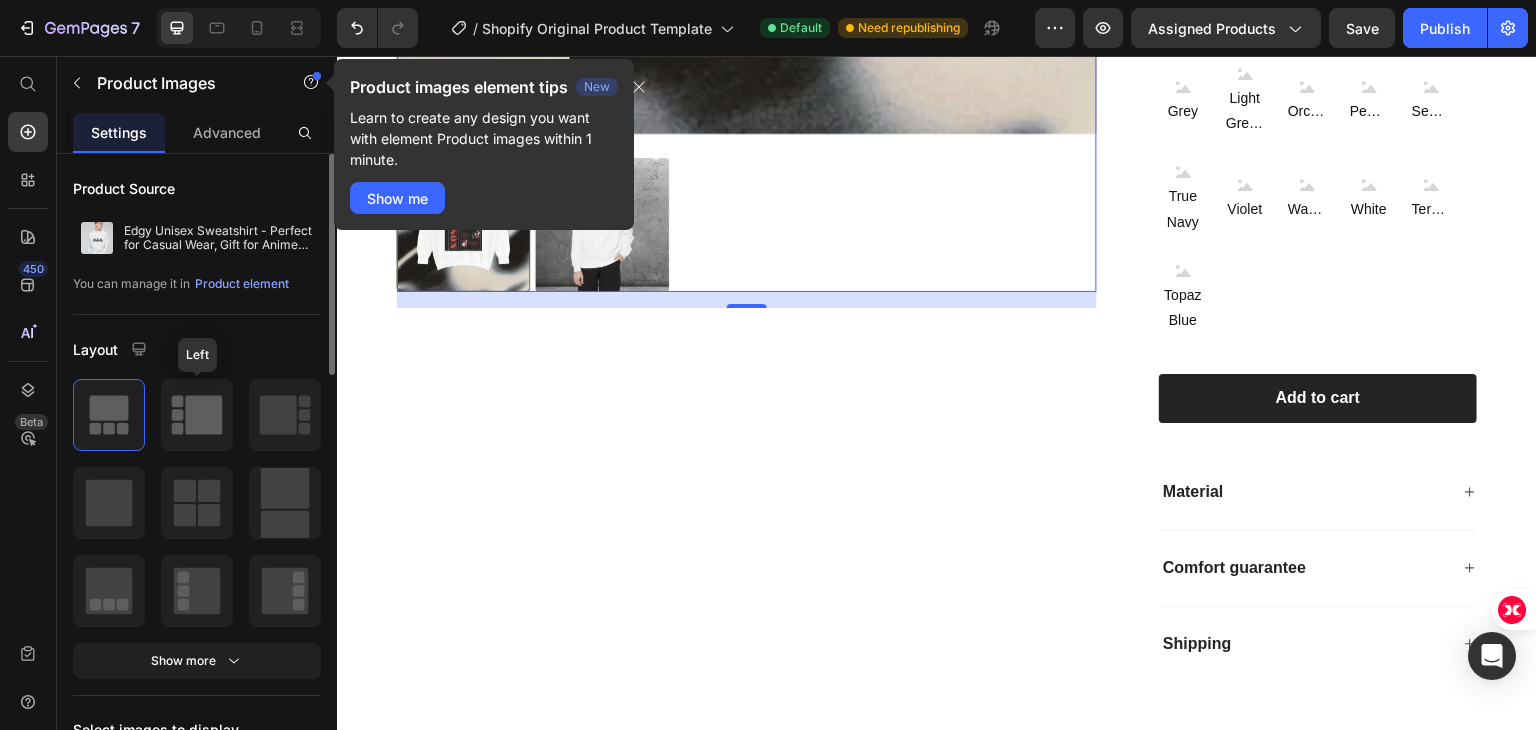click 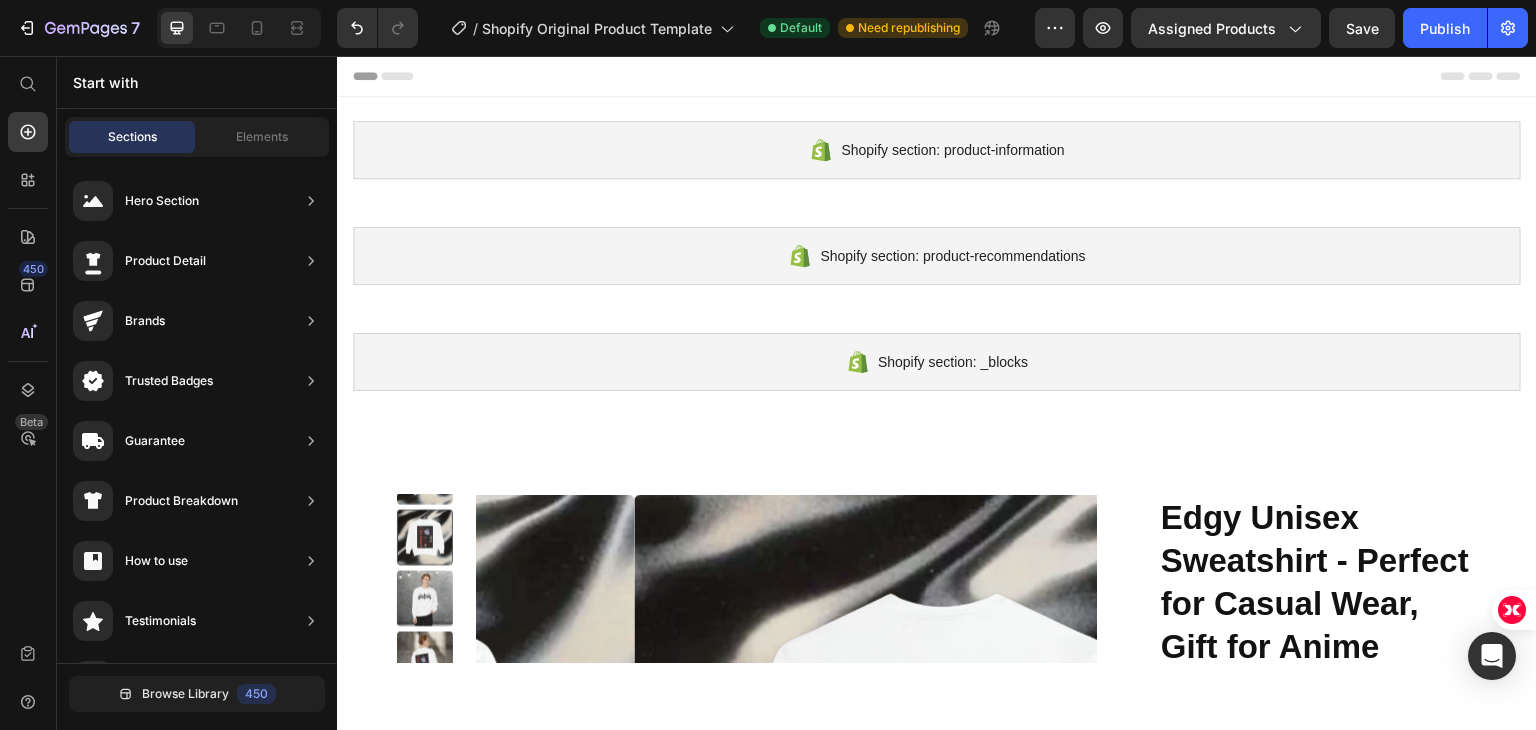 scroll, scrollTop: 530, scrollLeft: 0, axis: vertical 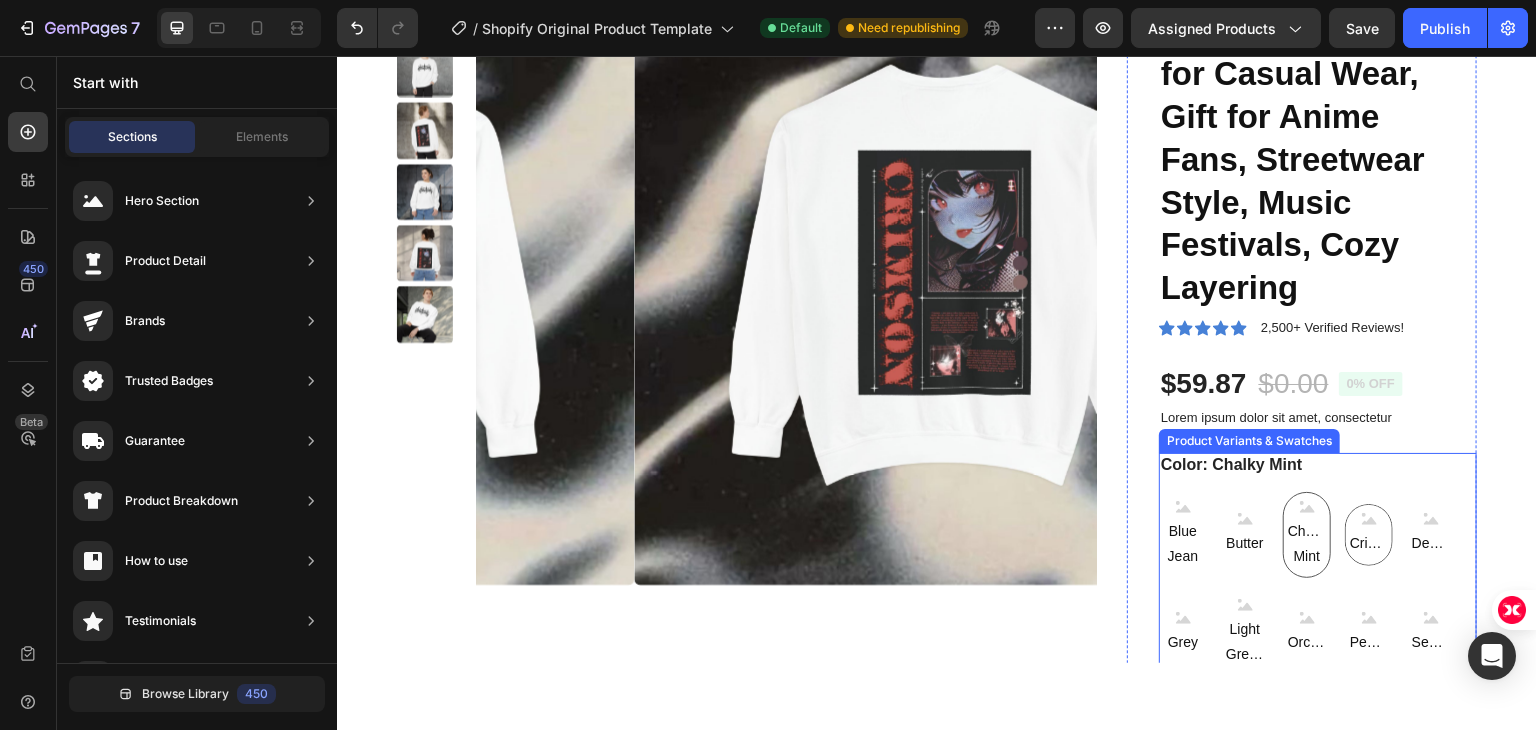 click on "Crimson" at bounding box center [1369, 542] 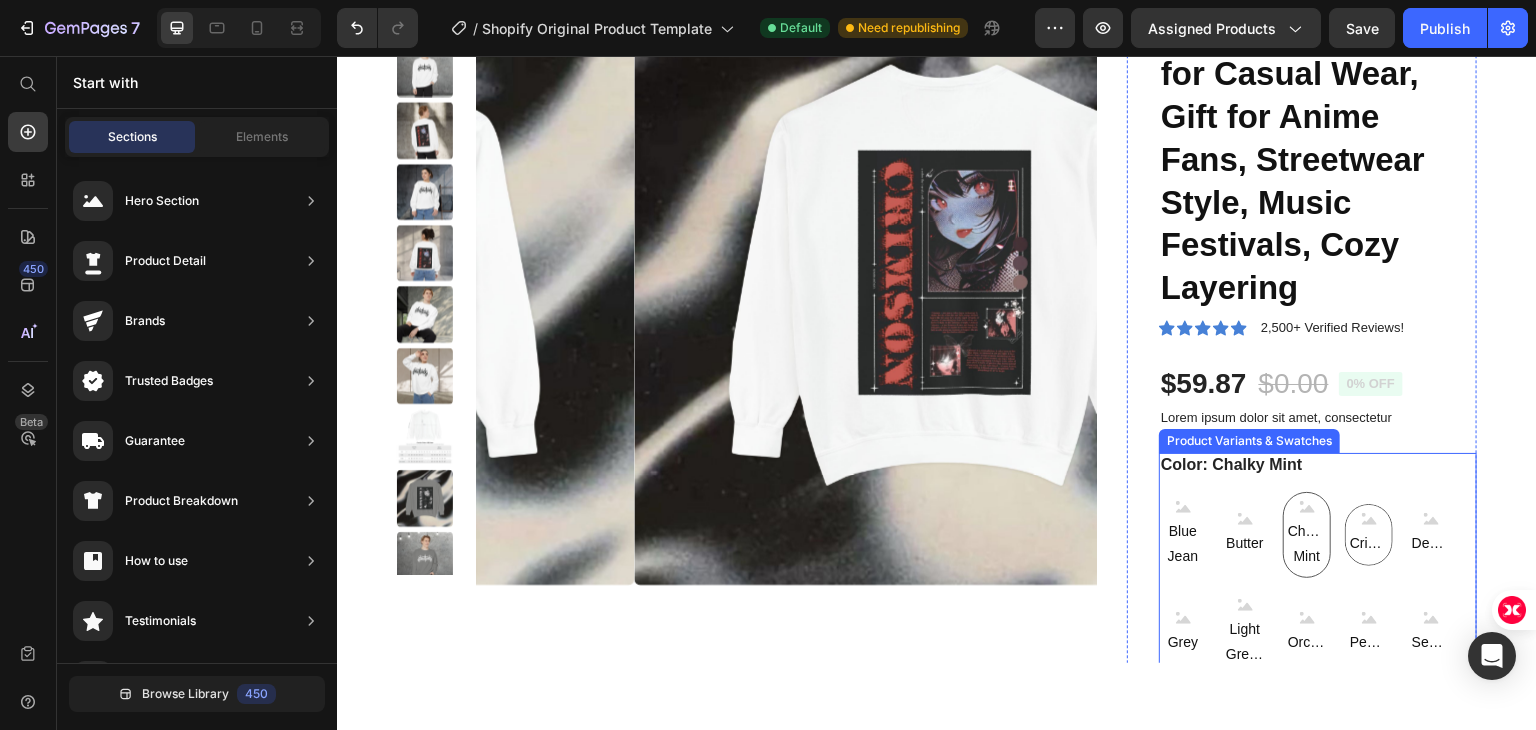 click on "Crimson Crimson Crimson" at bounding box center (1344, 502) 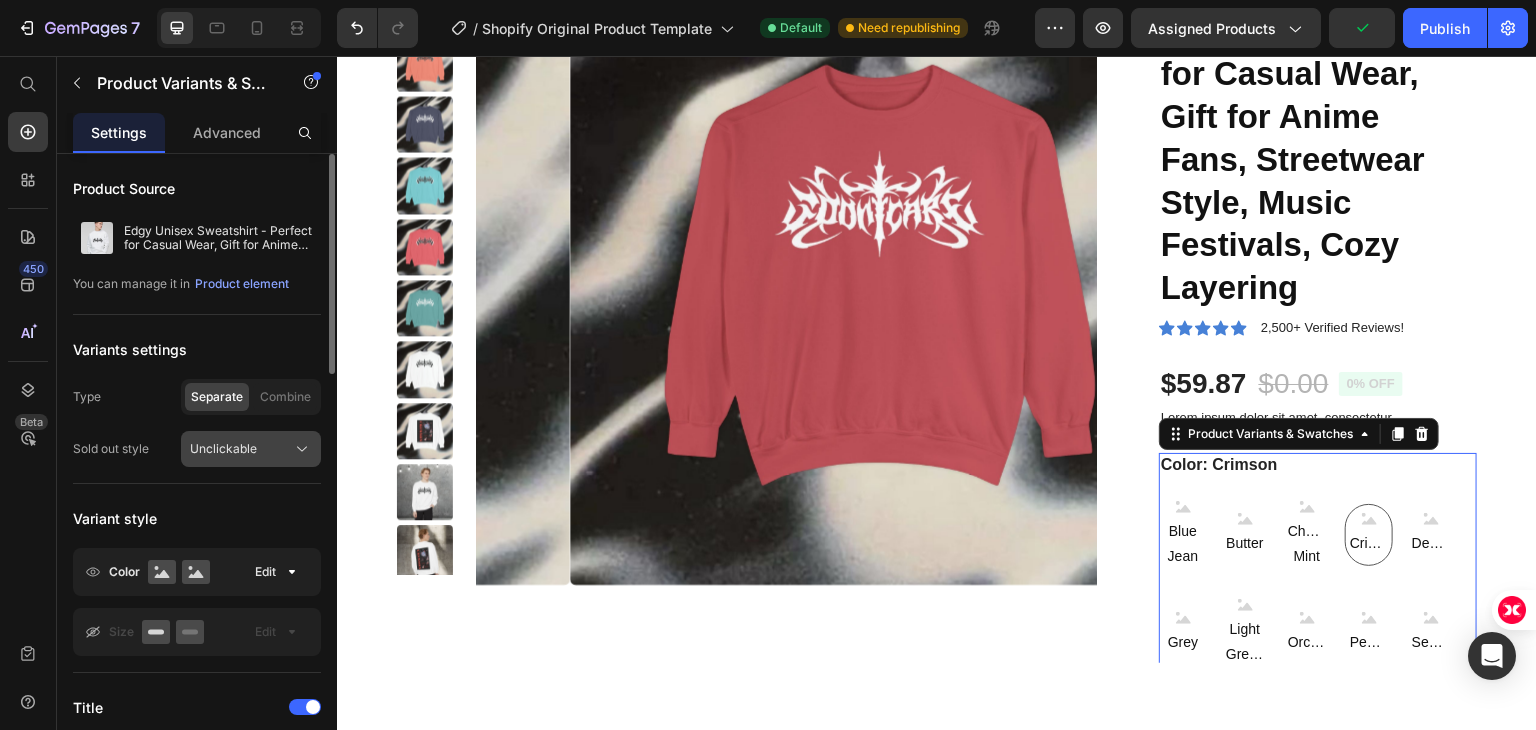 click on "Unclickable" 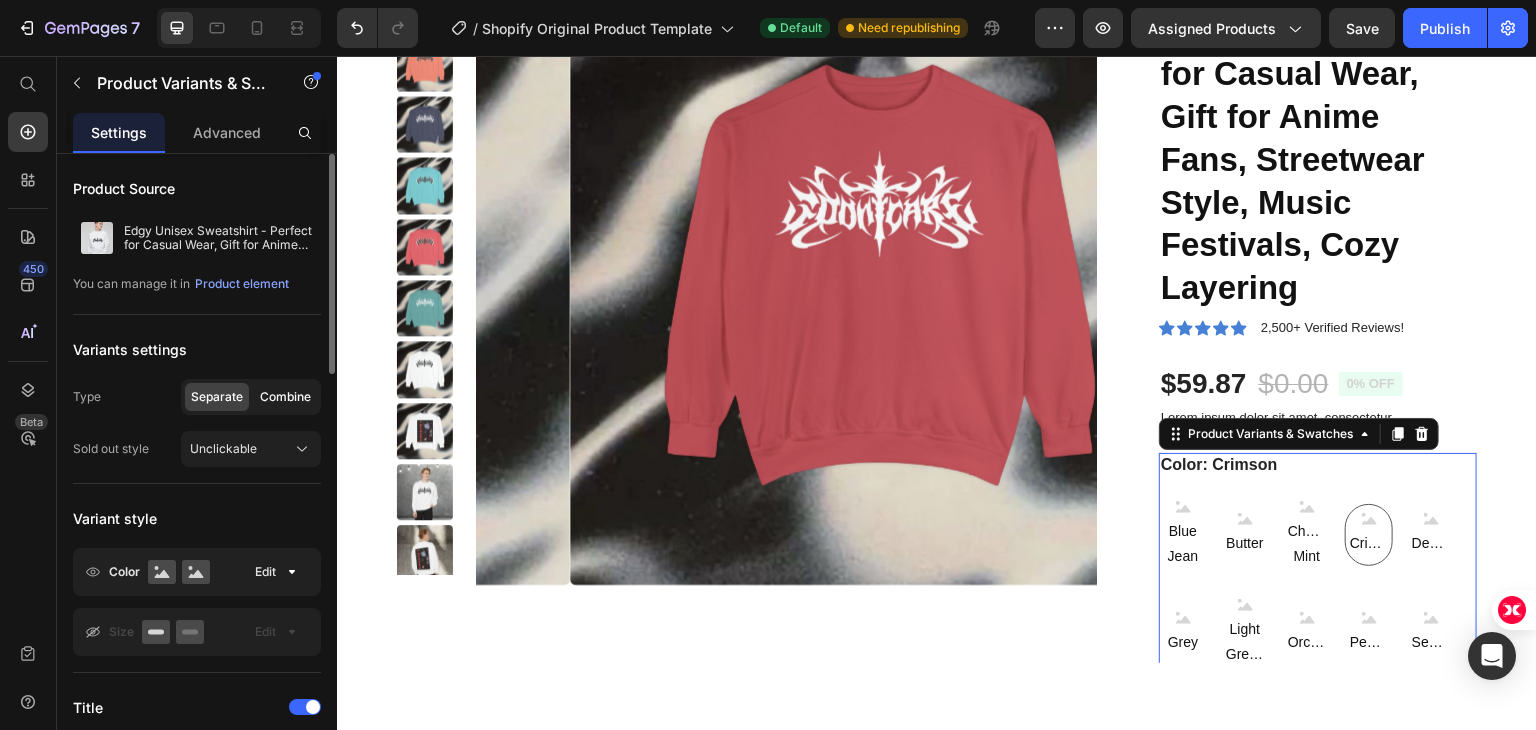 click on "Combine" 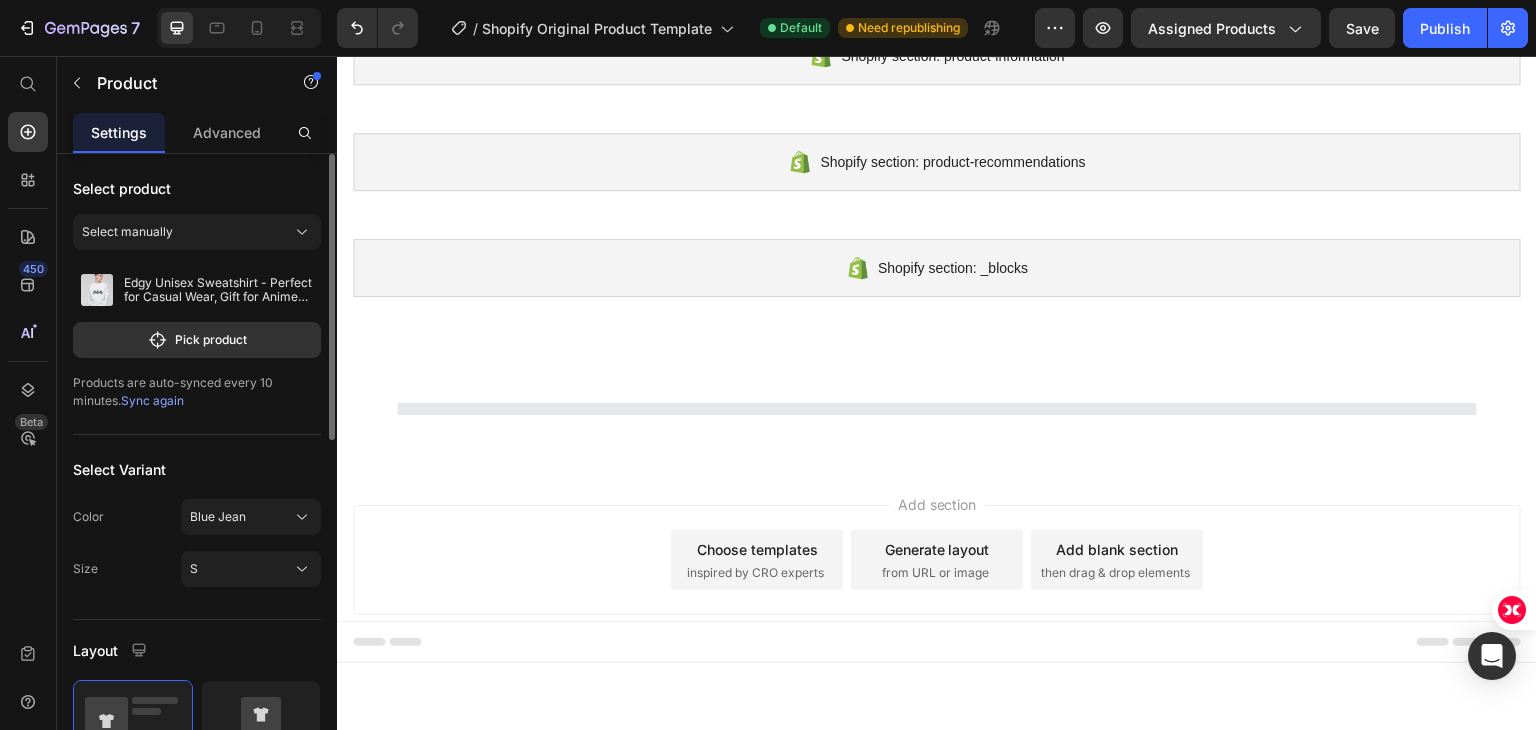 scroll, scrollTop: 92, scrollLeft: 0, axis: vertical 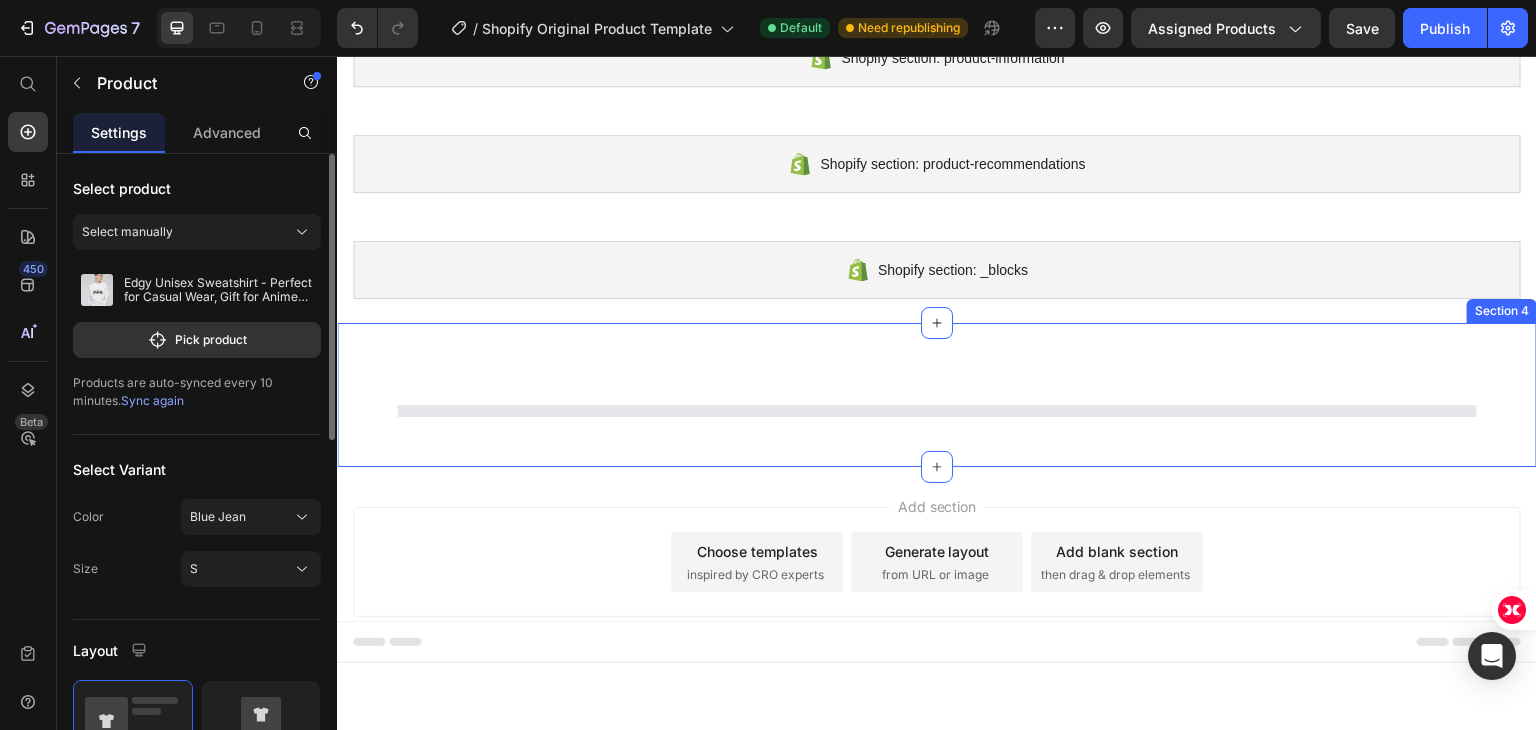 select on "575280935007552392" 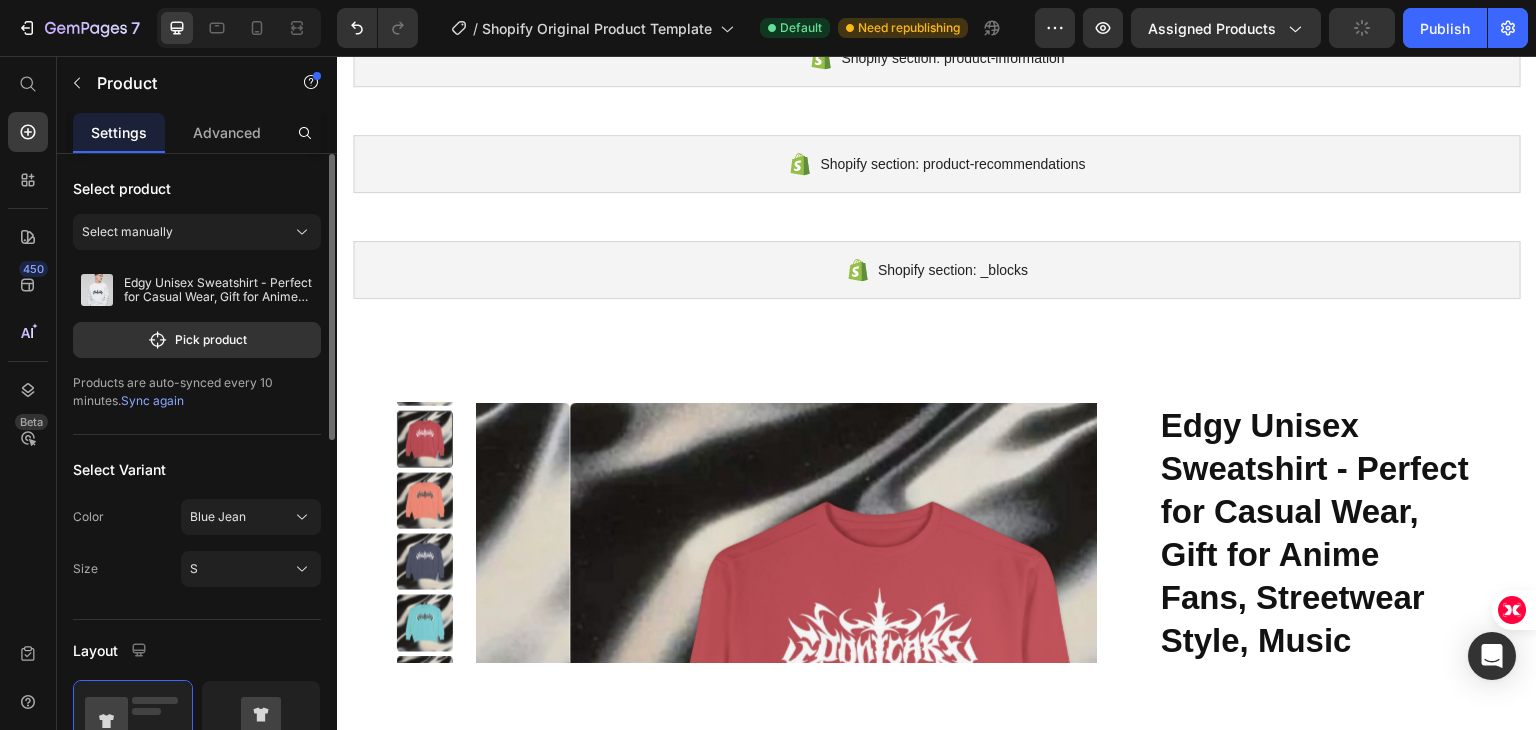 click on "Products are auto-synced every 10 minutes.  Sync again" at bounding box center (197, 392) 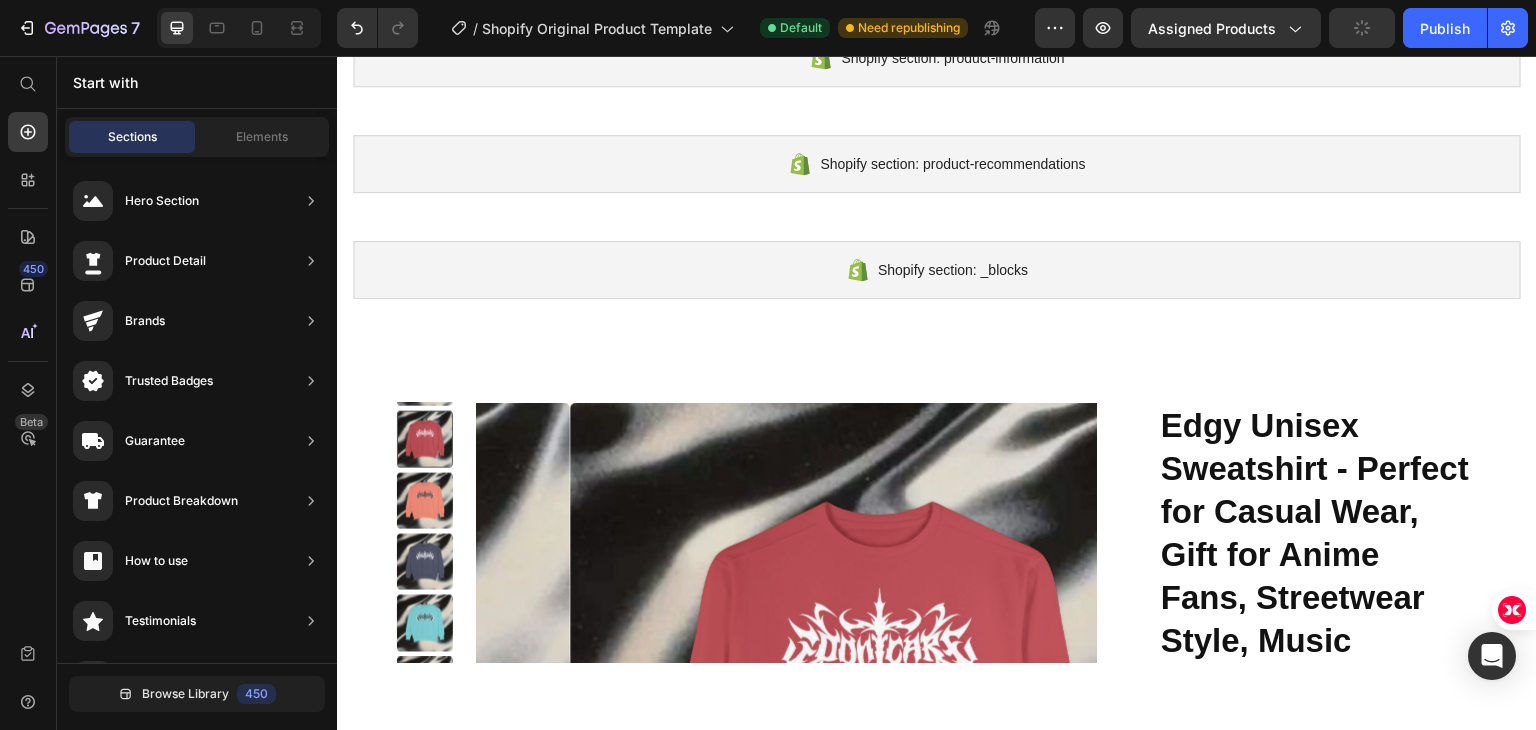 scroll, scrollTop: 623, scrollLeft: 0, axis: vertical 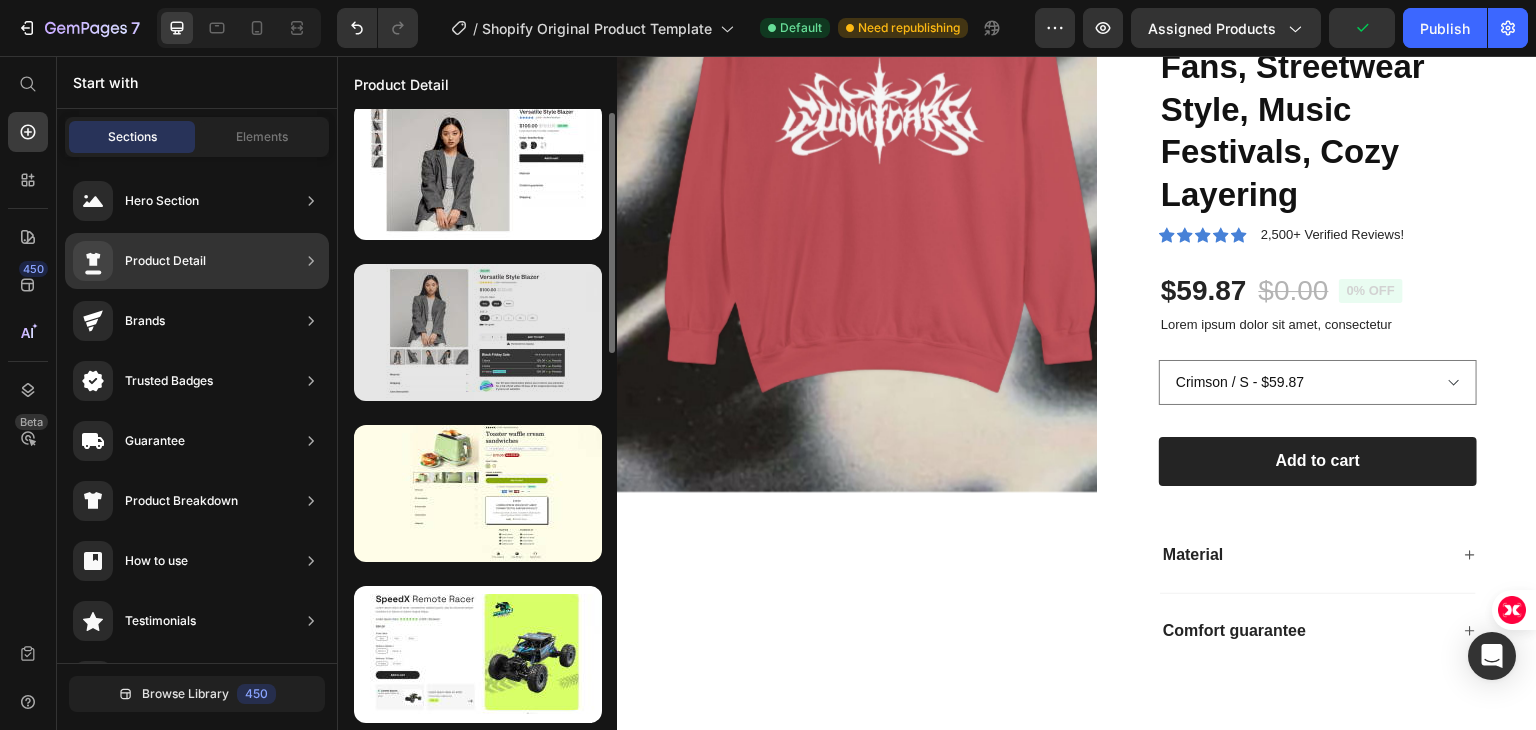 click at bounding box center (478, 332) 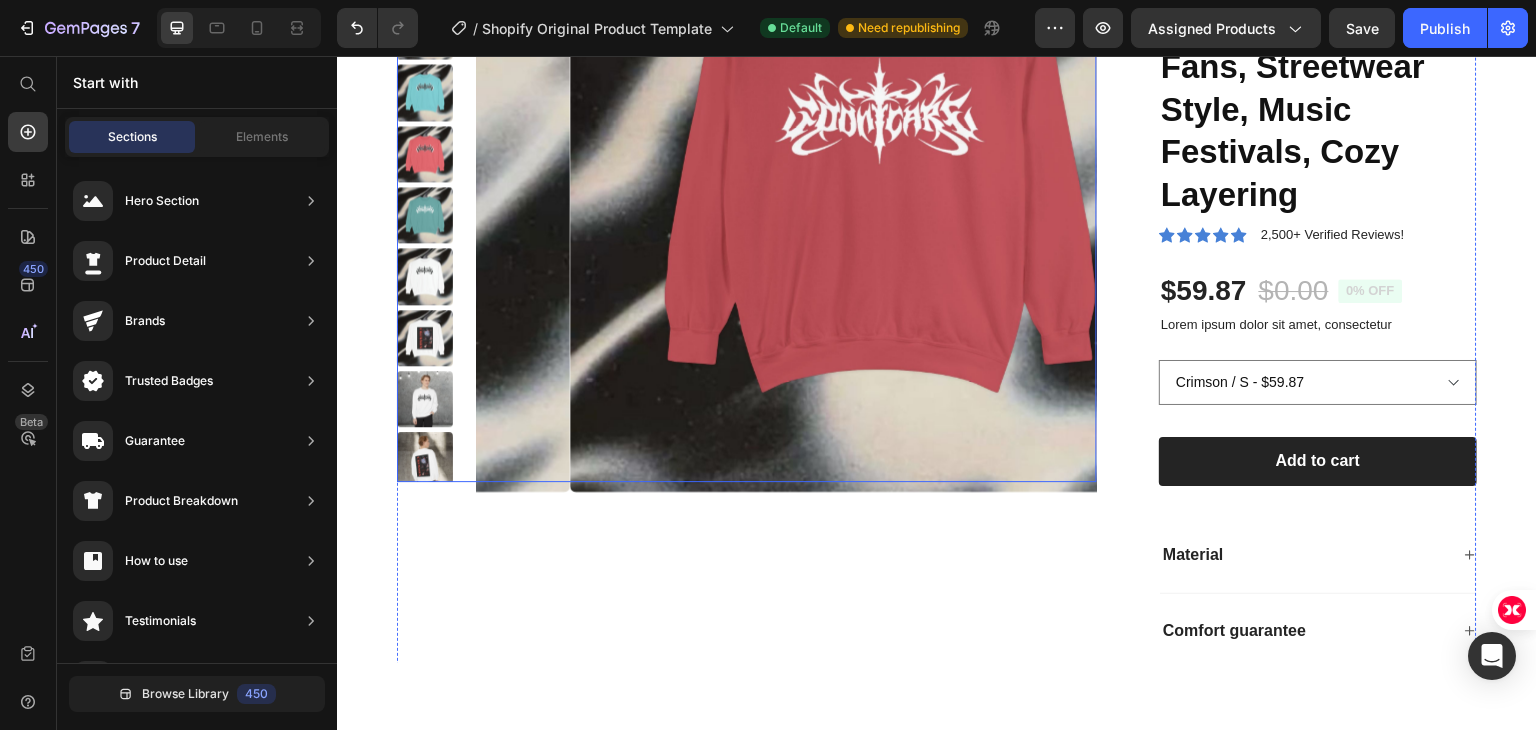 click at bounding box center [880, 181] 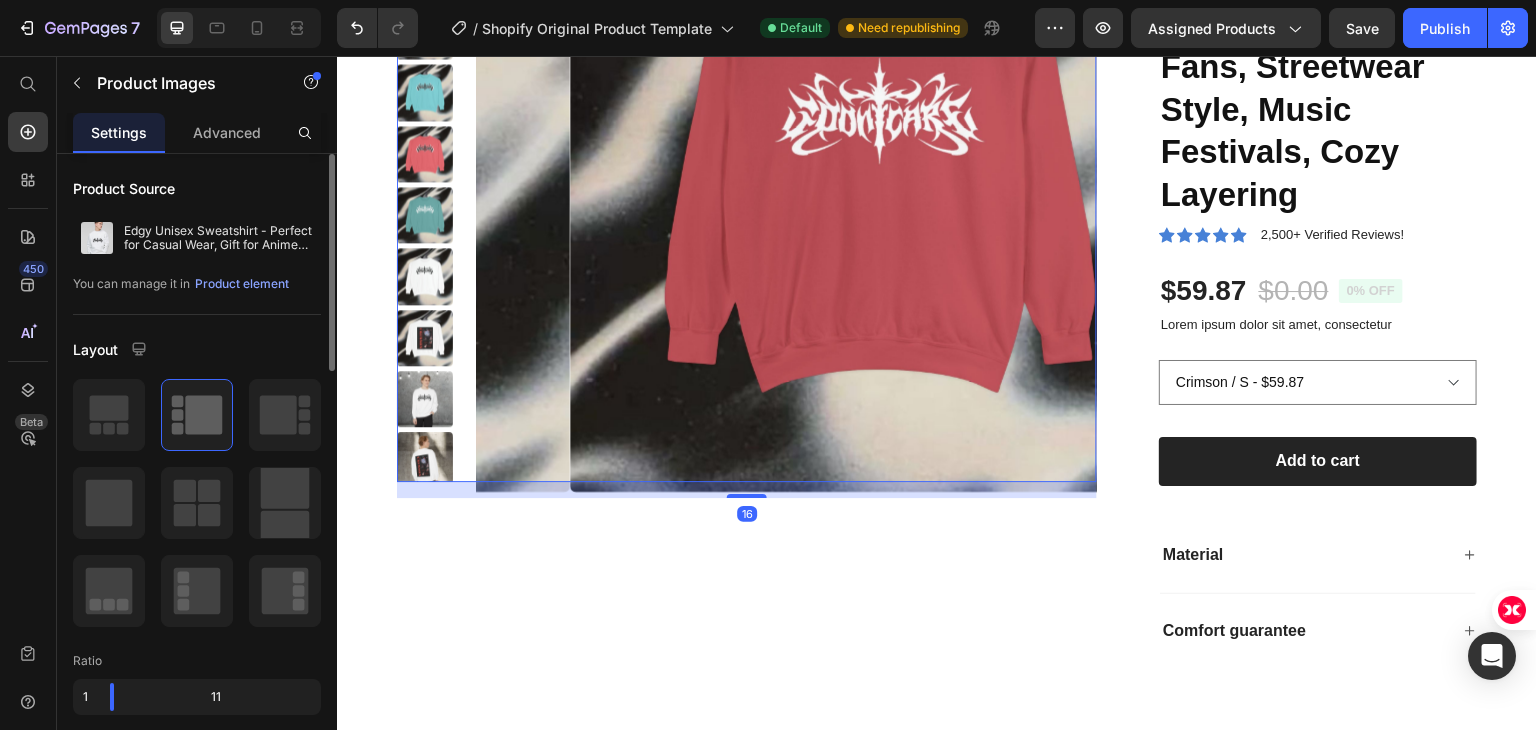 click at bounding box center [880, 181] 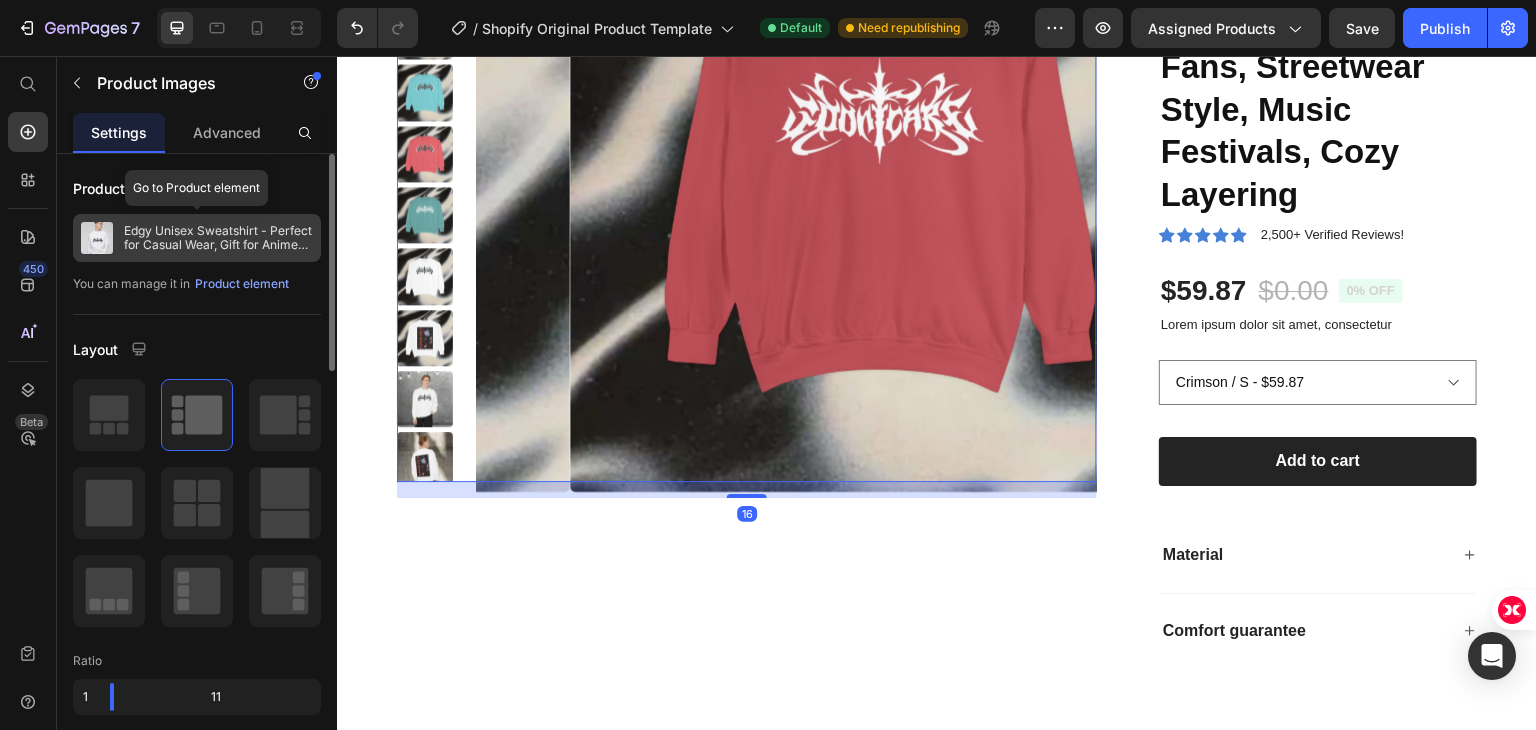 click on "Edgy Unisex Sweatshirt - Perfect for Casual Wear, Gift for Anime Fans, Streetwear Style, Music Festivals, Cozy Layering" at bounding box center [218, 238] 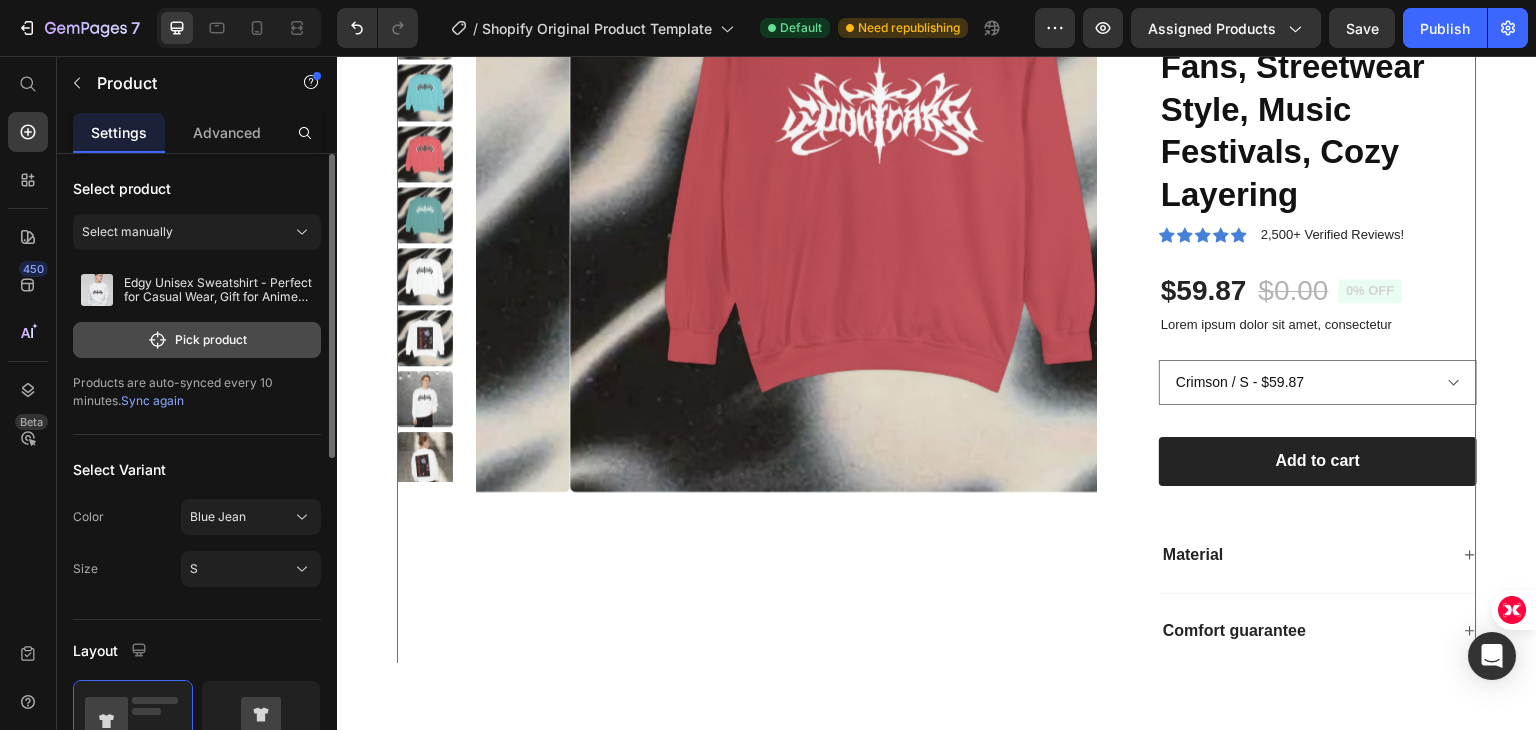 click on "Pick product" at bounding box center [197, 340] 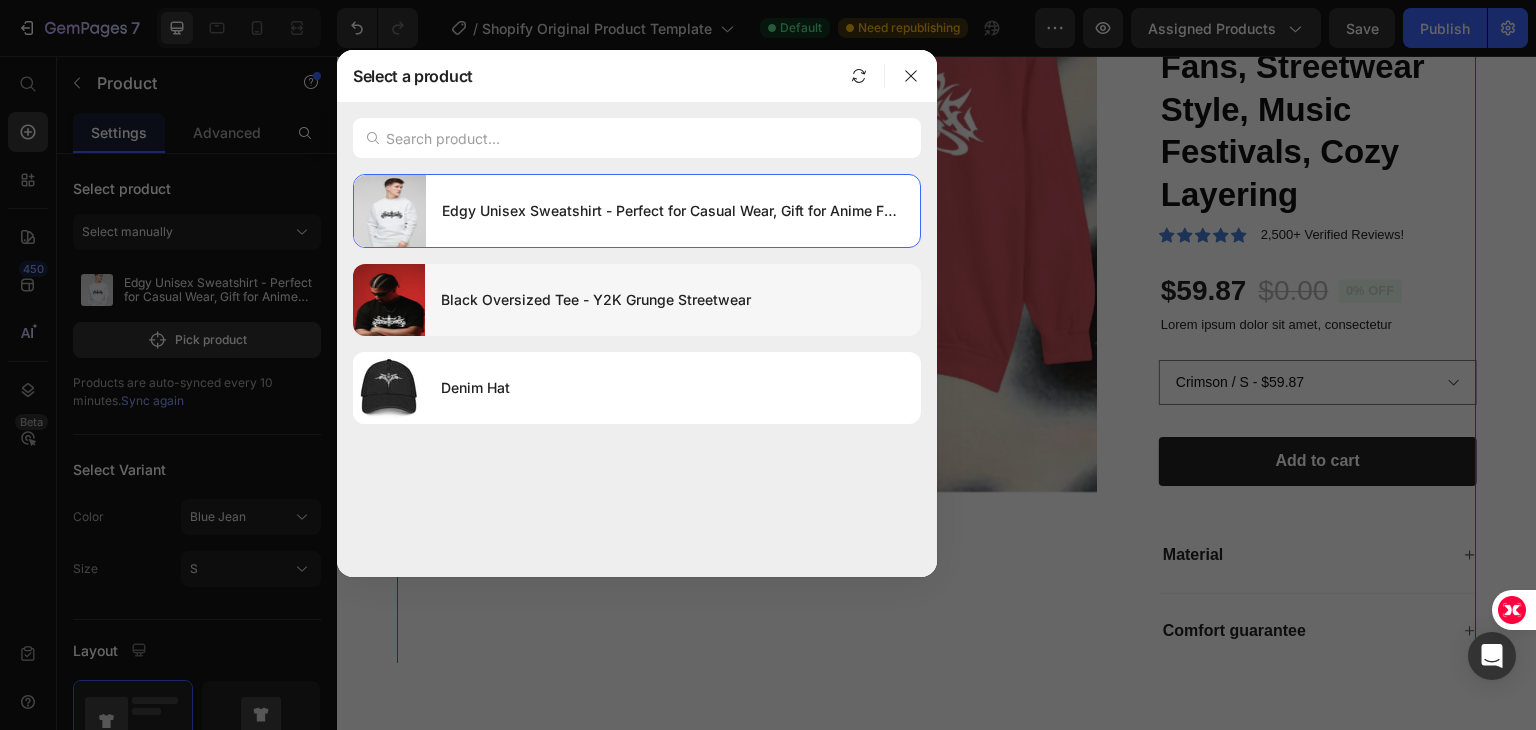click on "Black Oversized Tee - Y2K Grunge Streetwear" at bounding box center [673, 300] 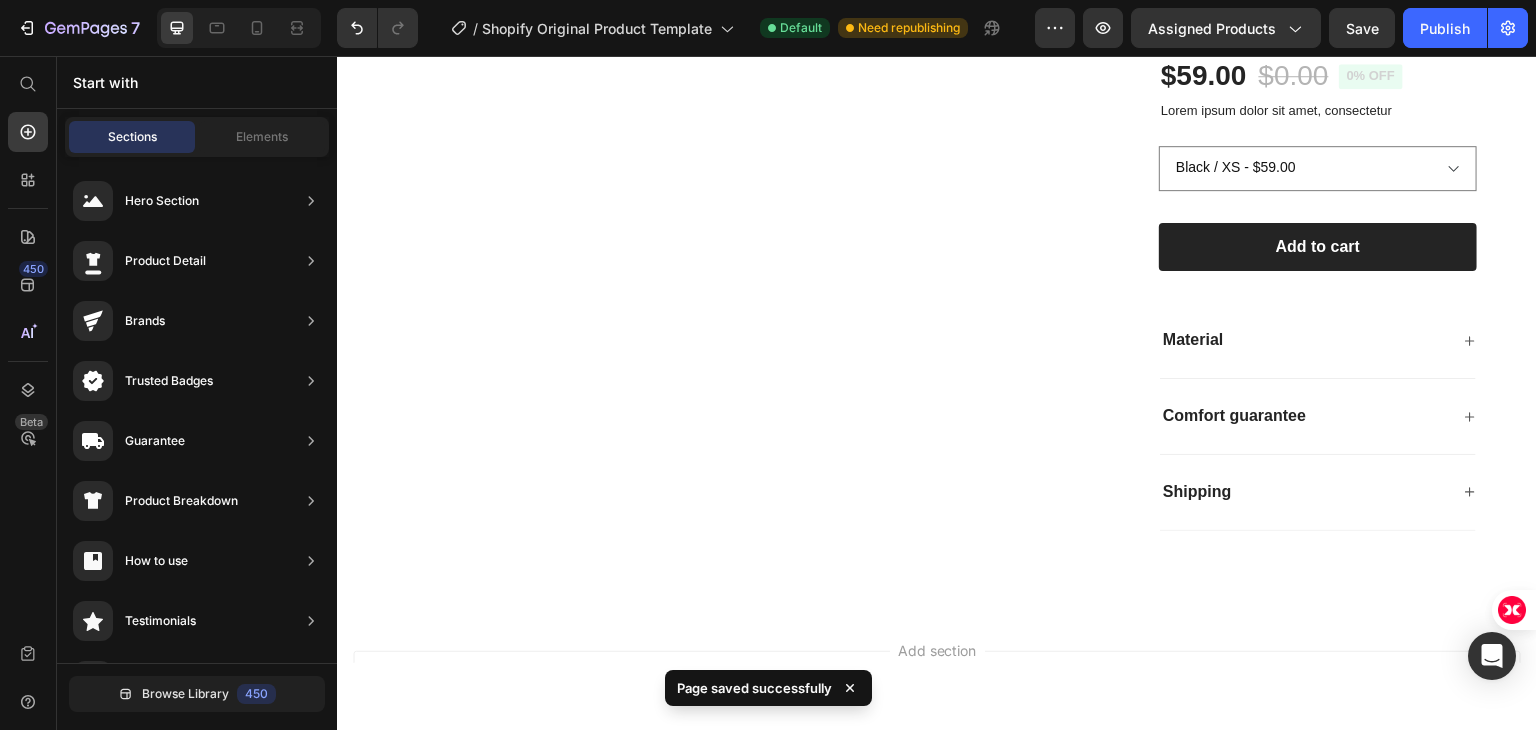 scroll, scrollTop: 92, scrollLeft: 0, axis: vertical 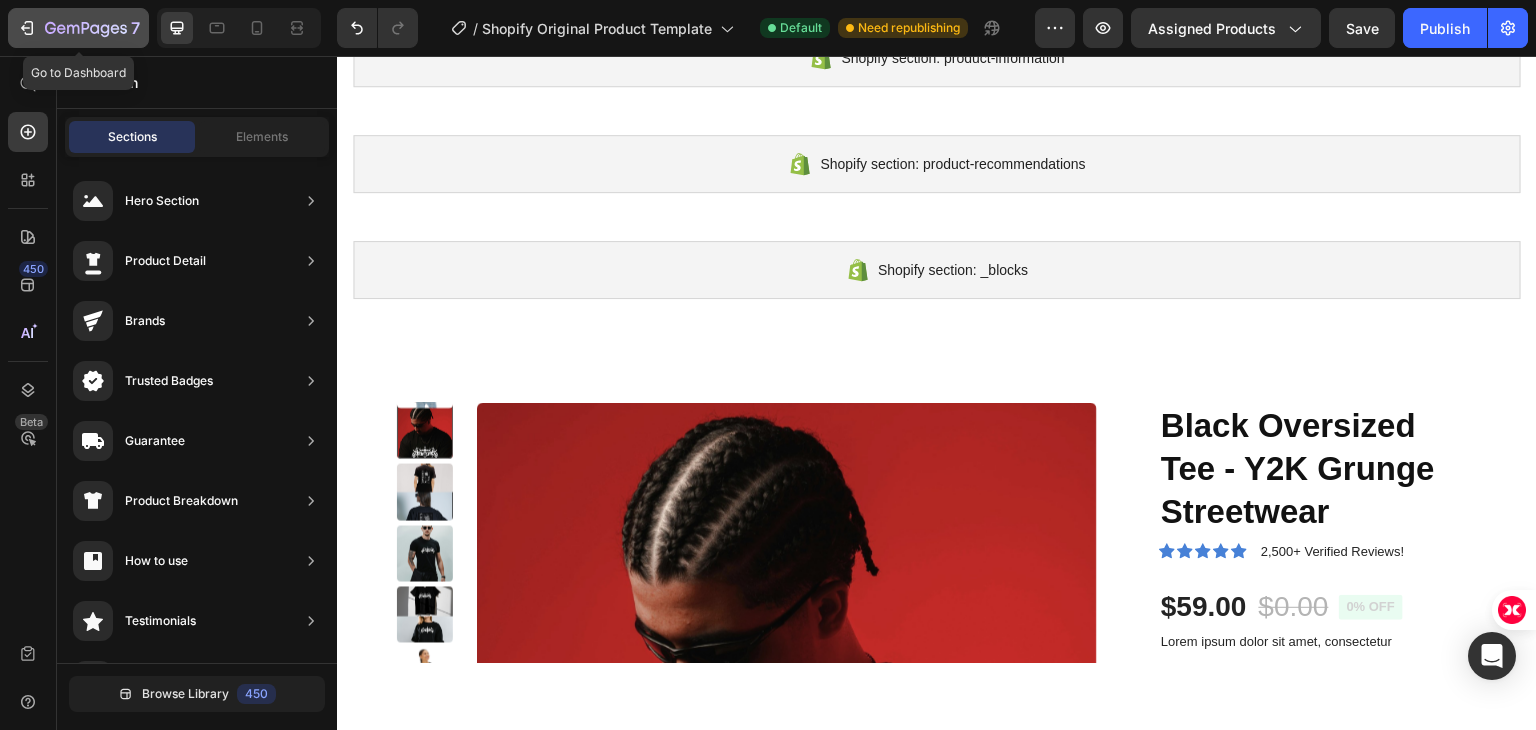 click 